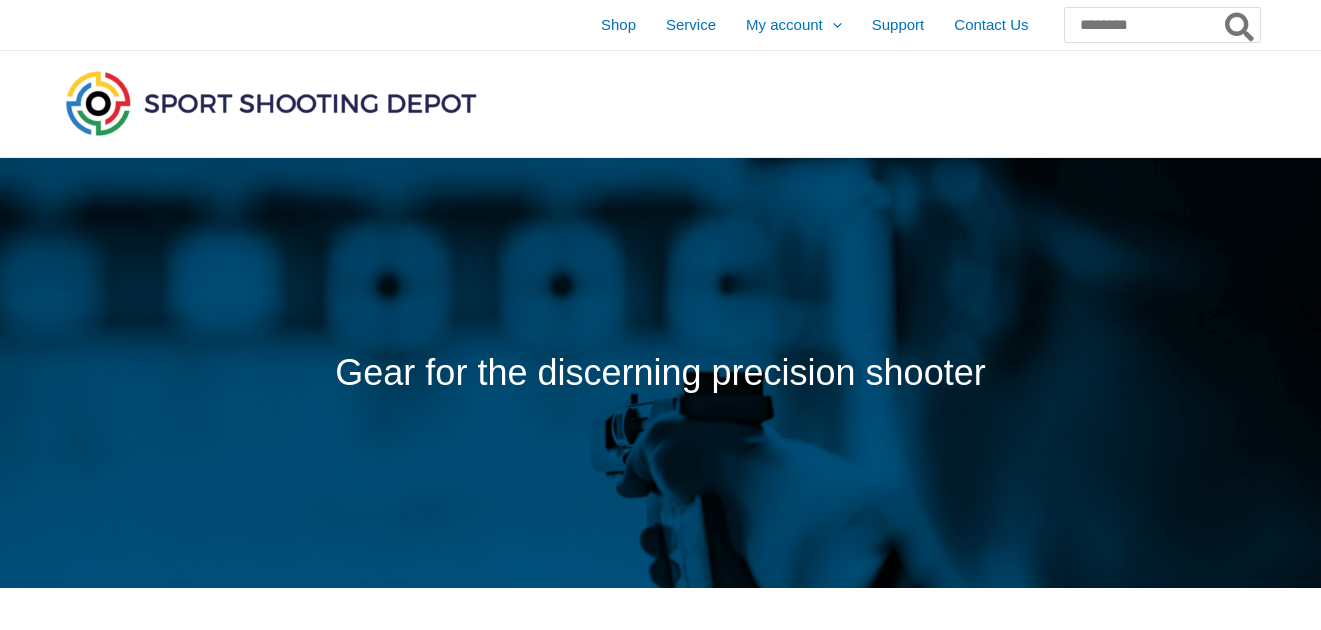 scroll, scrollTop: 0, scrollLeft: 0, axis: both 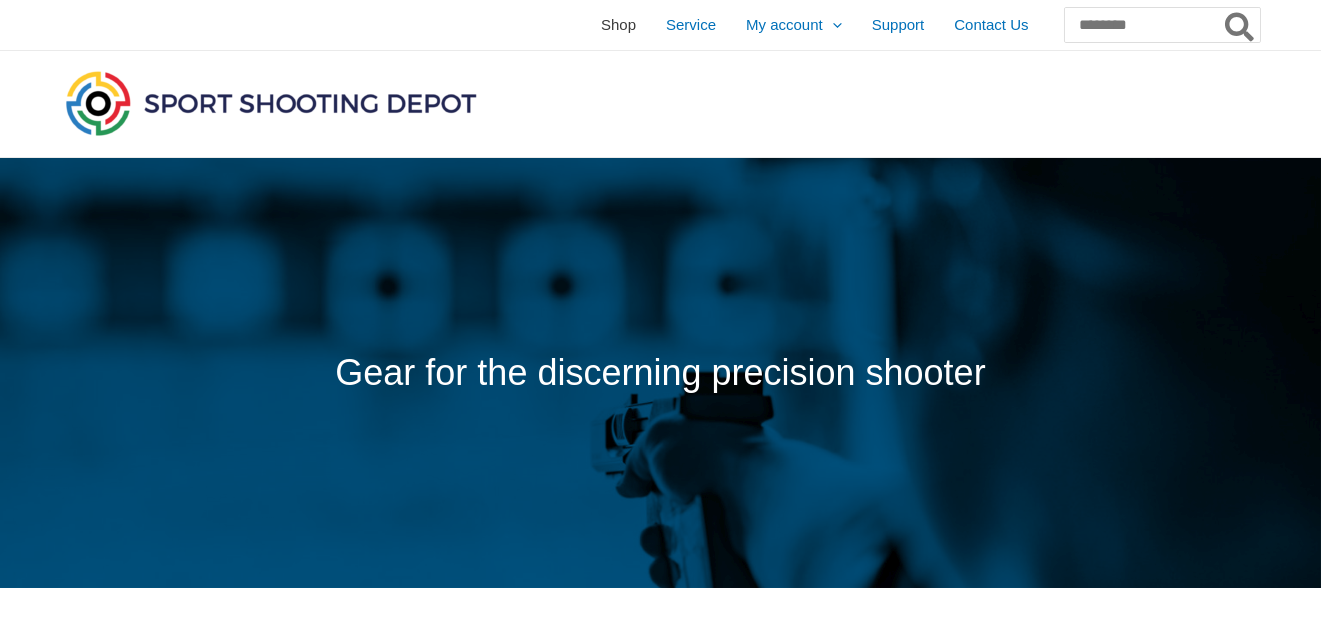 click on "Shop" at bounding box center (618, 25) 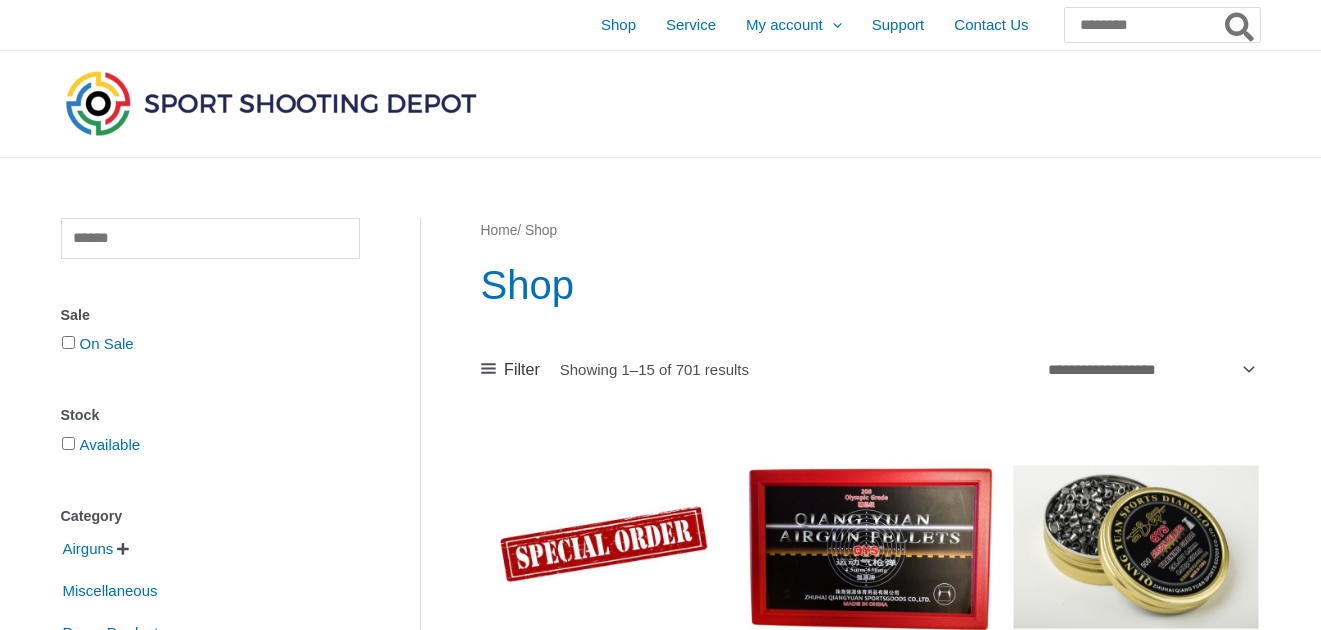 scroll, scrollTop: 0, scrollLeft: 0, axis: both 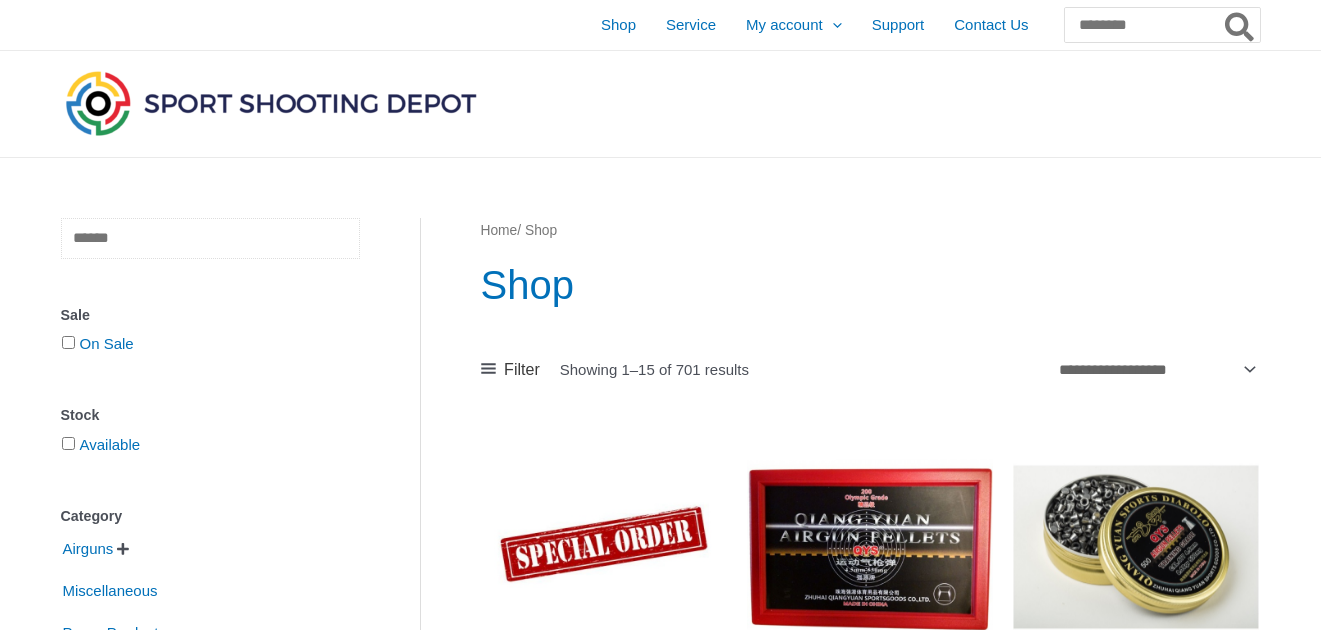 click at bounding box center [210, 238] 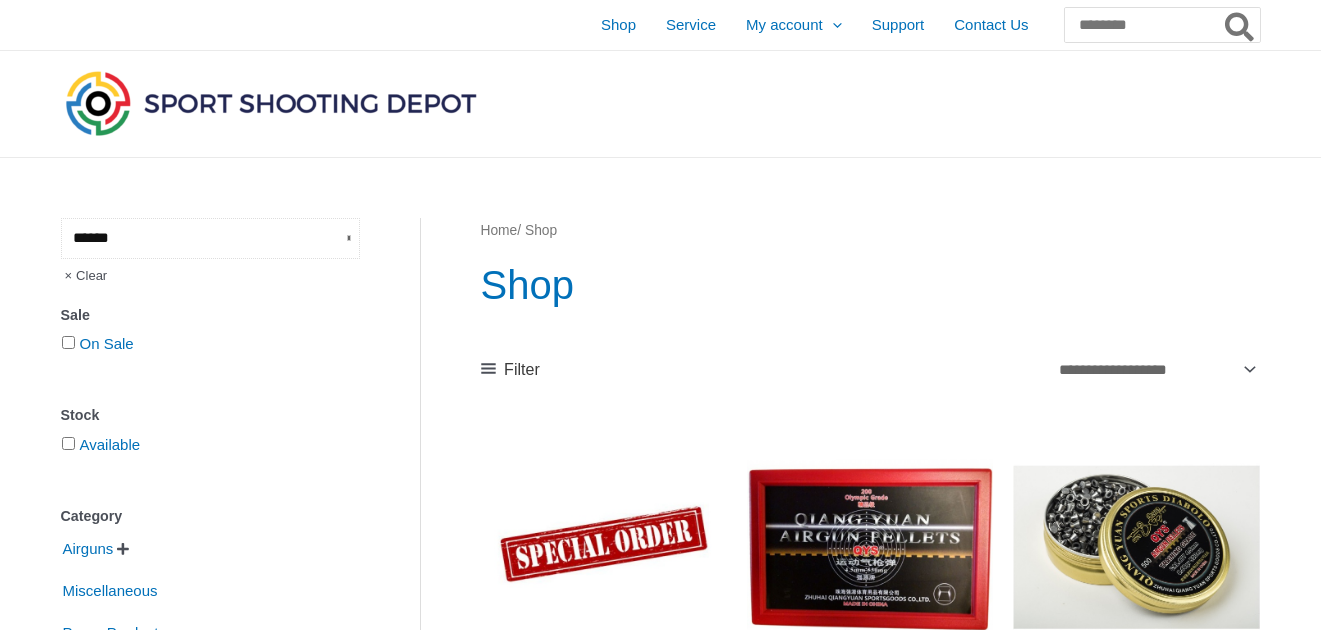 type on "******" 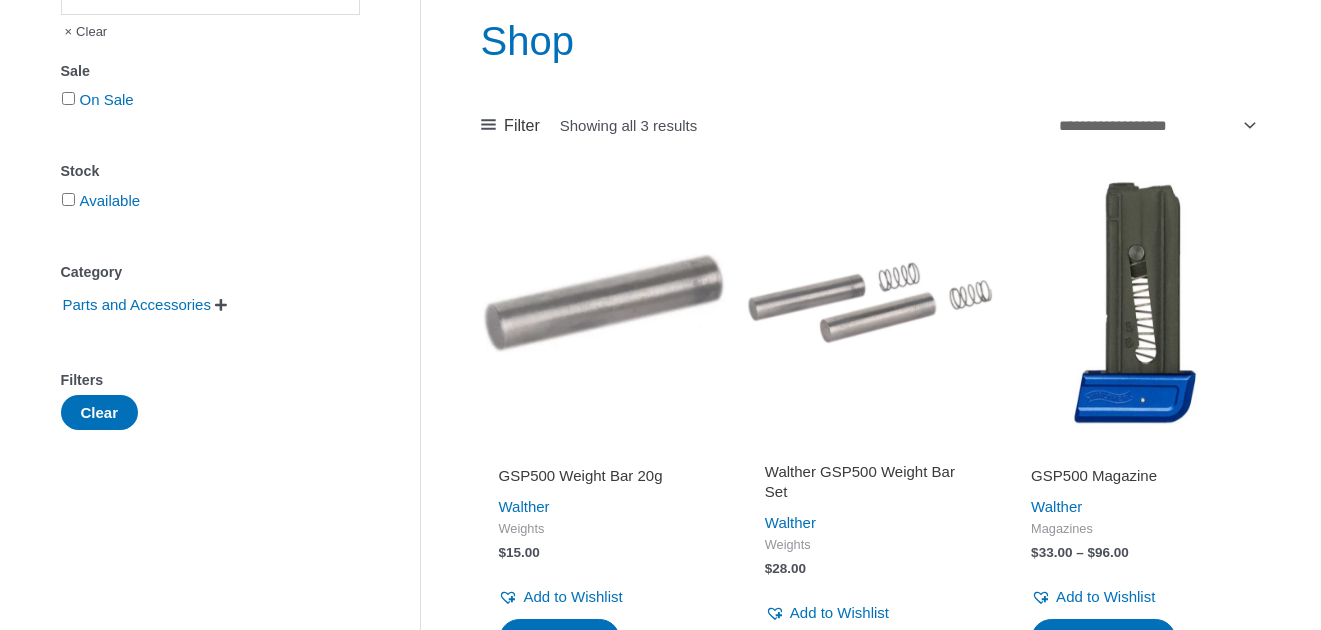 scroll, scrollTop: 0, scrollLeft: 0, axis: both 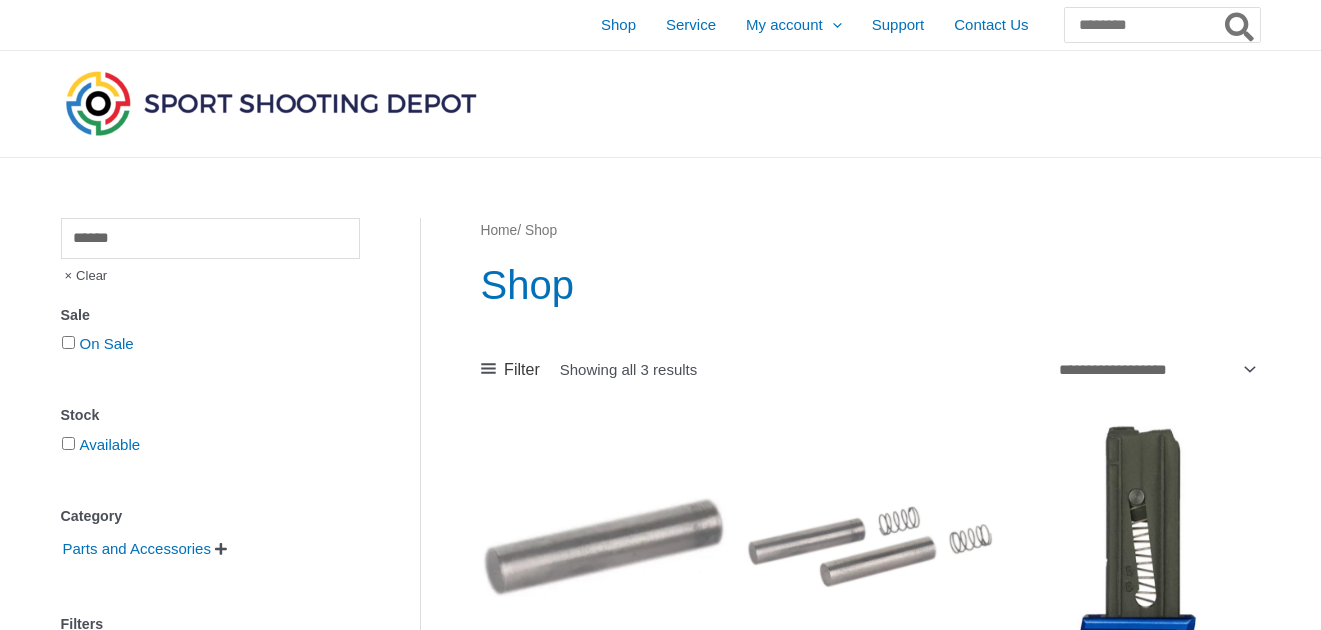 click on "Home" at bounding box center [499, 230] 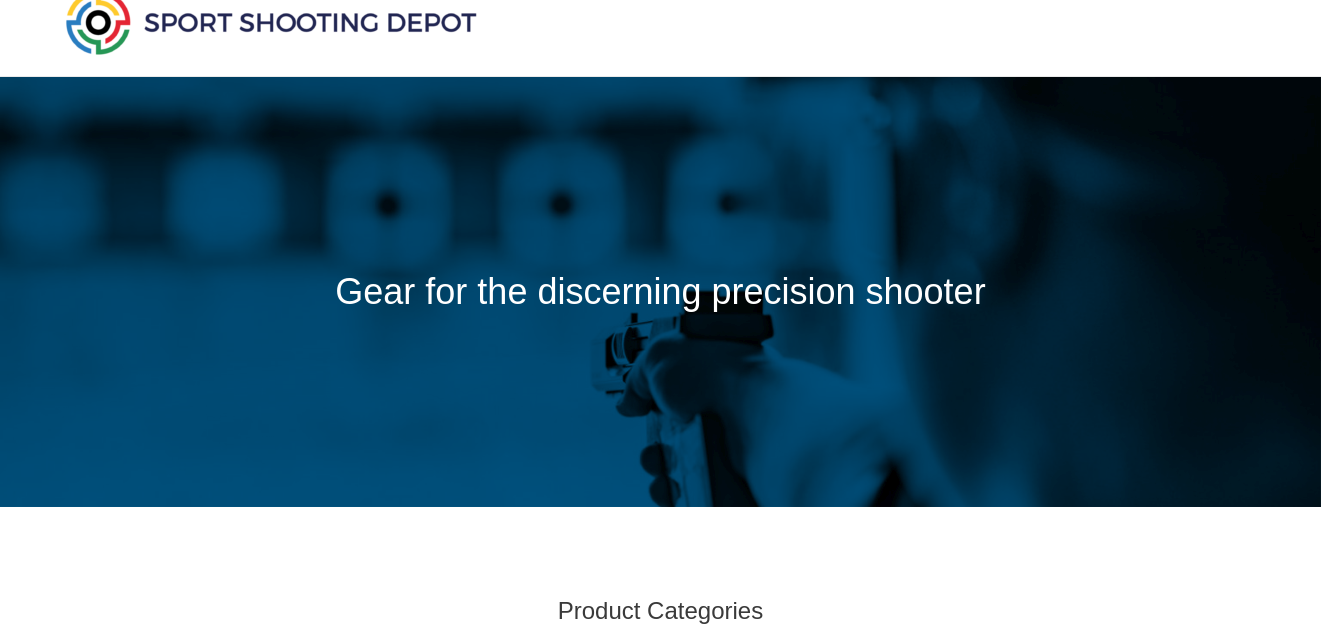 scroll, scrollTop: 0, scrollLeft: 0, axis: both 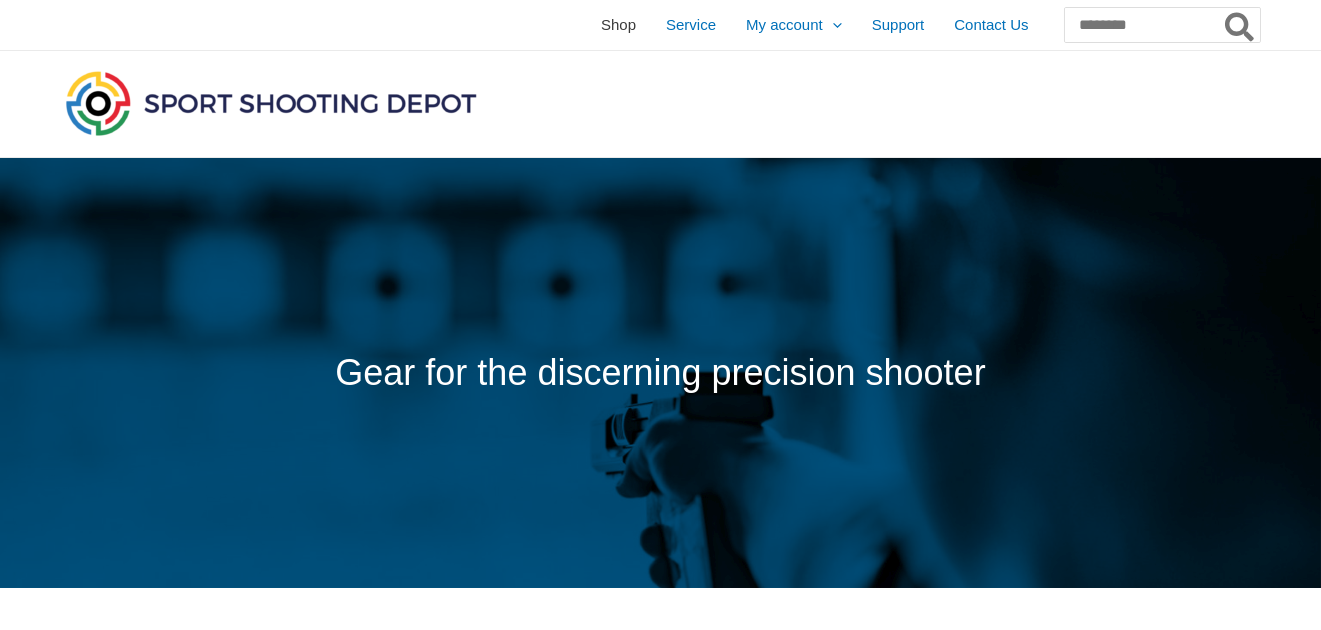 click on "Shop" at bounding box center [618, 25] 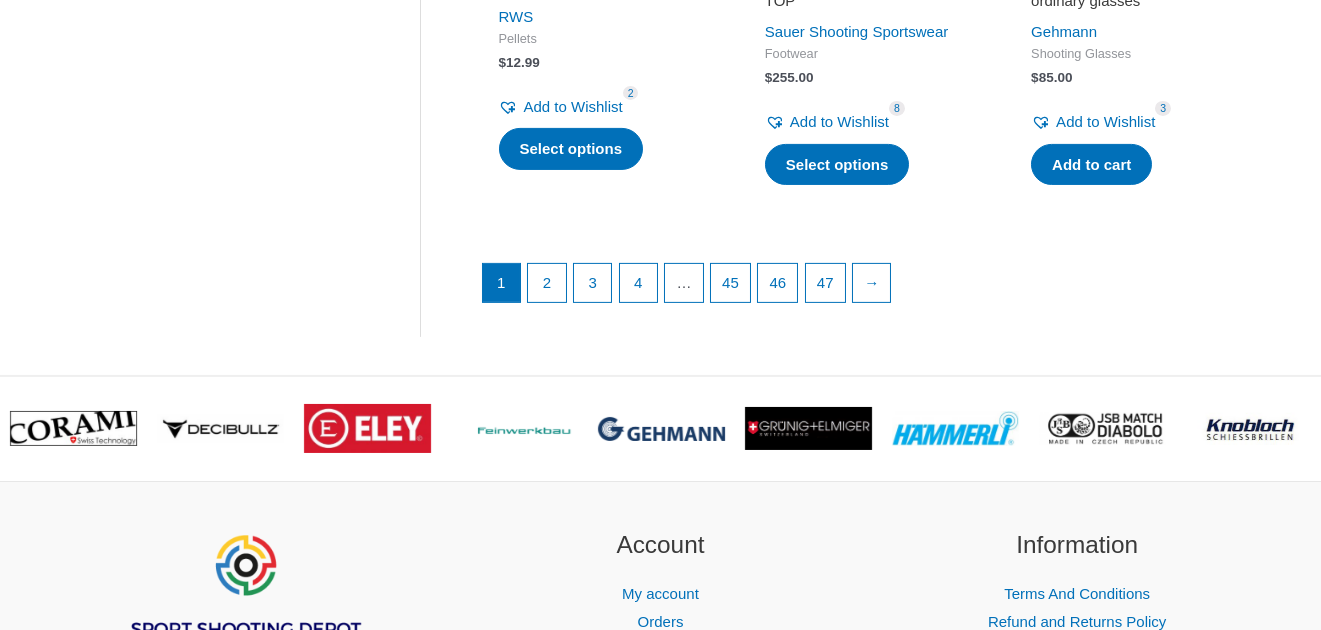scroll, scrollTop: 3000, scrollLeft: 0, axis: vertical 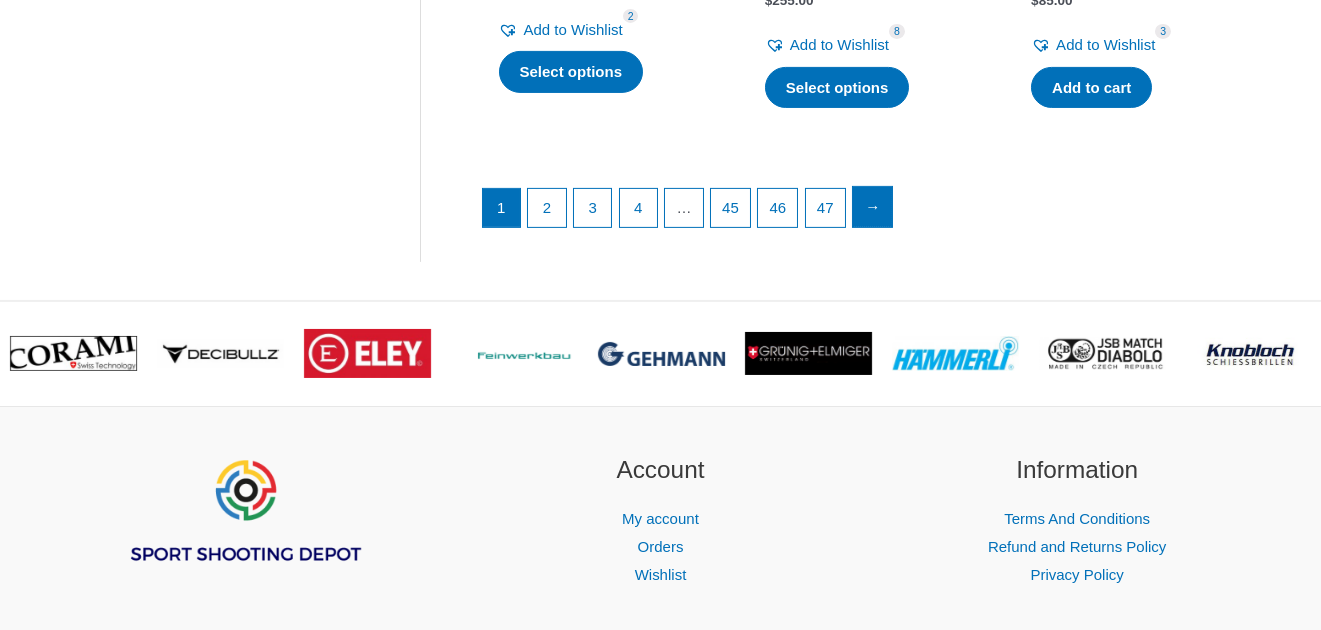 click on "→" at bounding box center [873, 207] 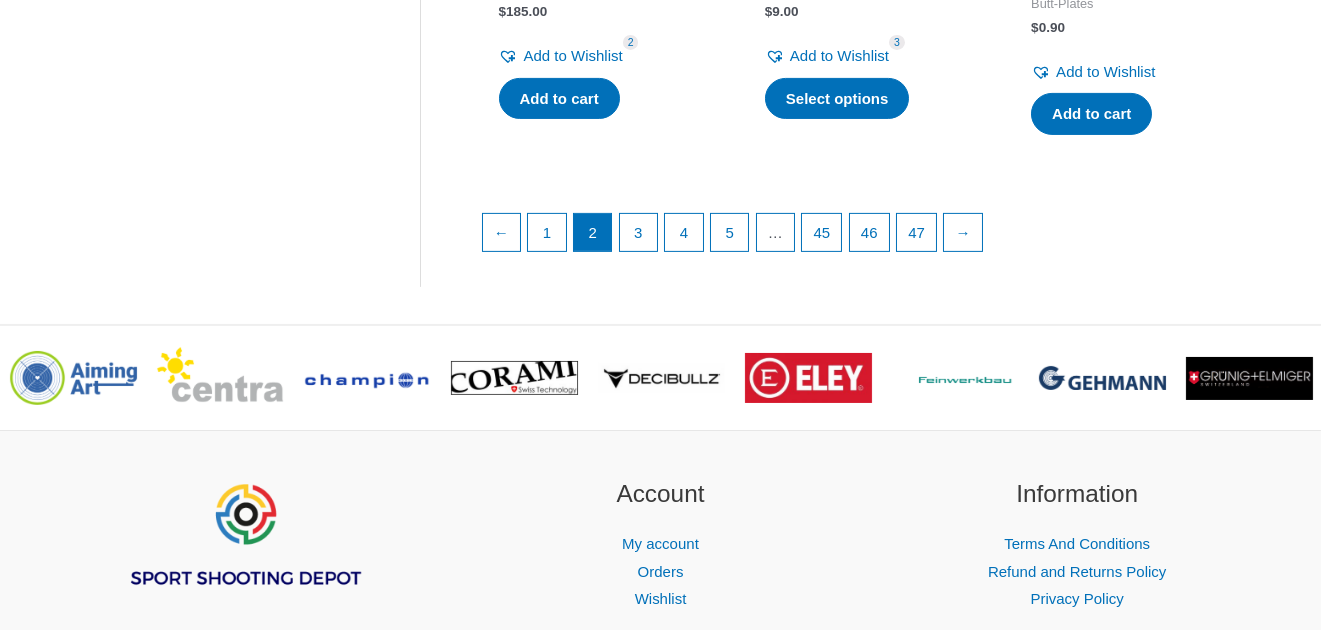 scroll, scrollTop: 3000, scrollLeft: 0, axis: vertical 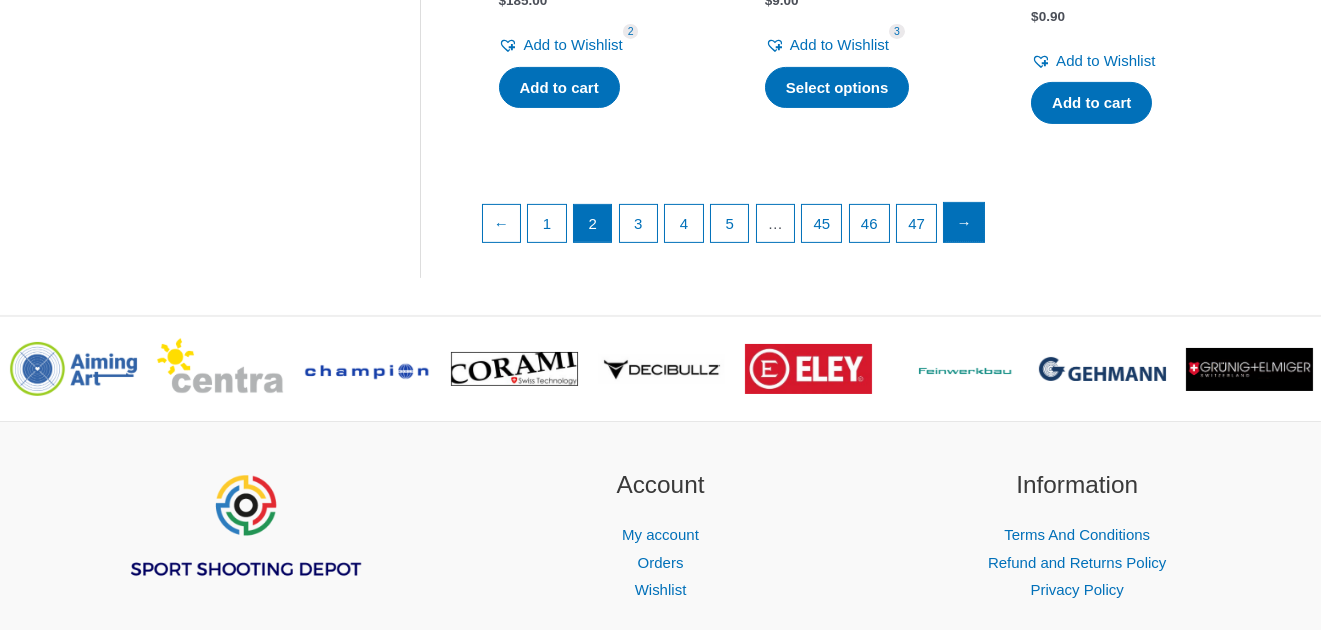 click on "→" at bounding box center [964, 223] 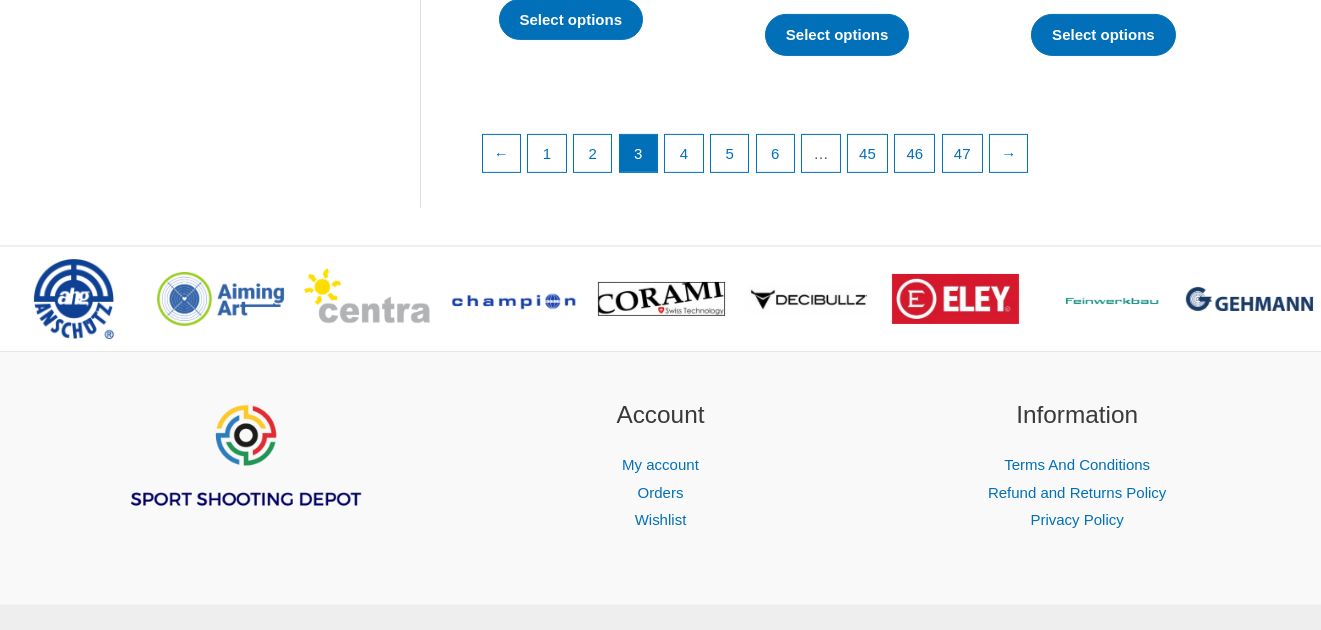 scroll, scrollTop: 3100, scrollLeft: 0, axis: vertical 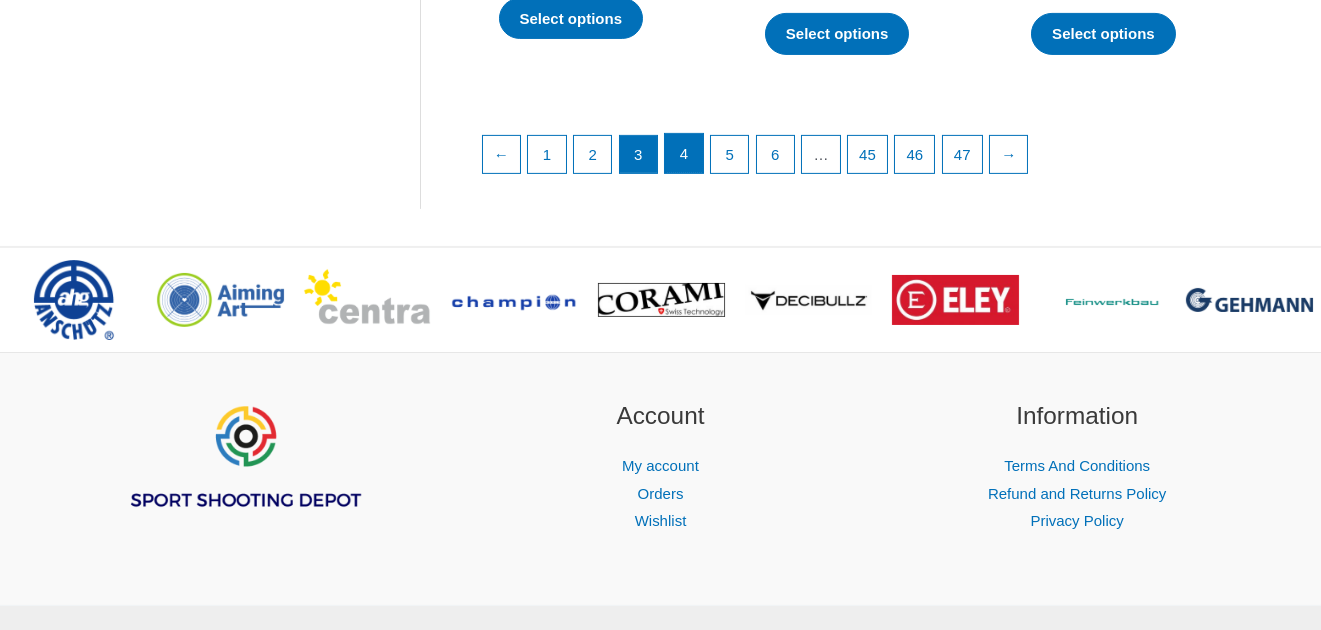 click on "4" at bounding box center [684, 154] 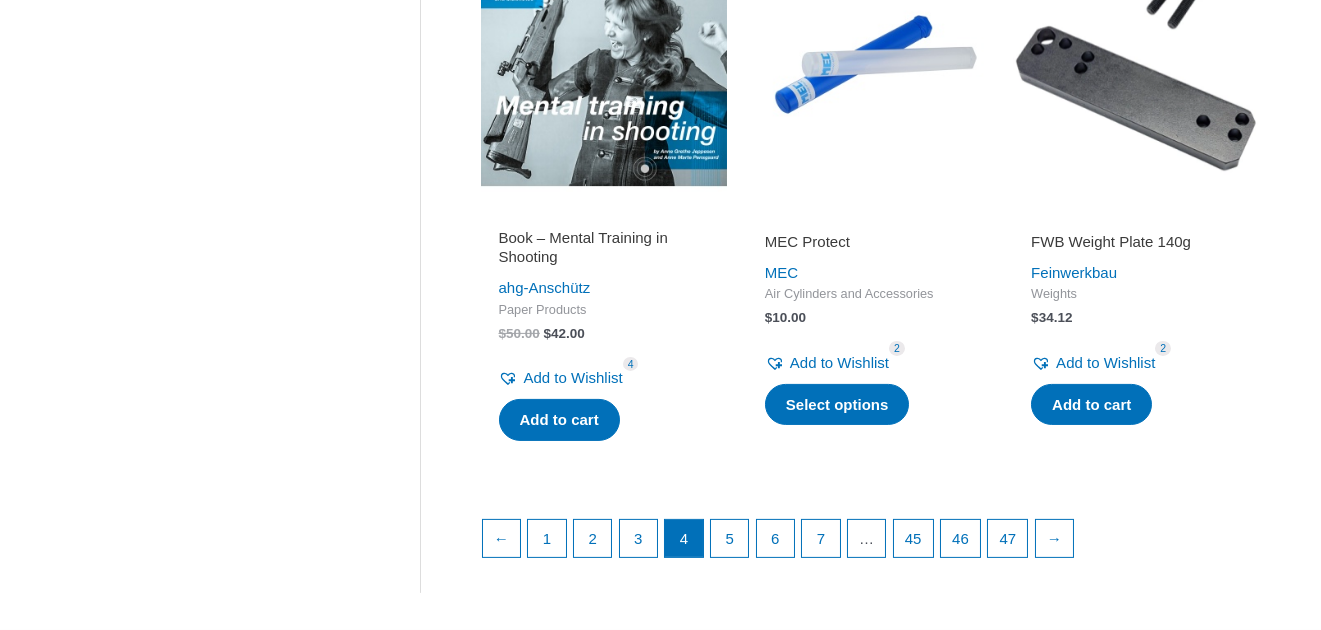 scroll, scrollTop: 2900, scrollLeft: 0, axis: vertical 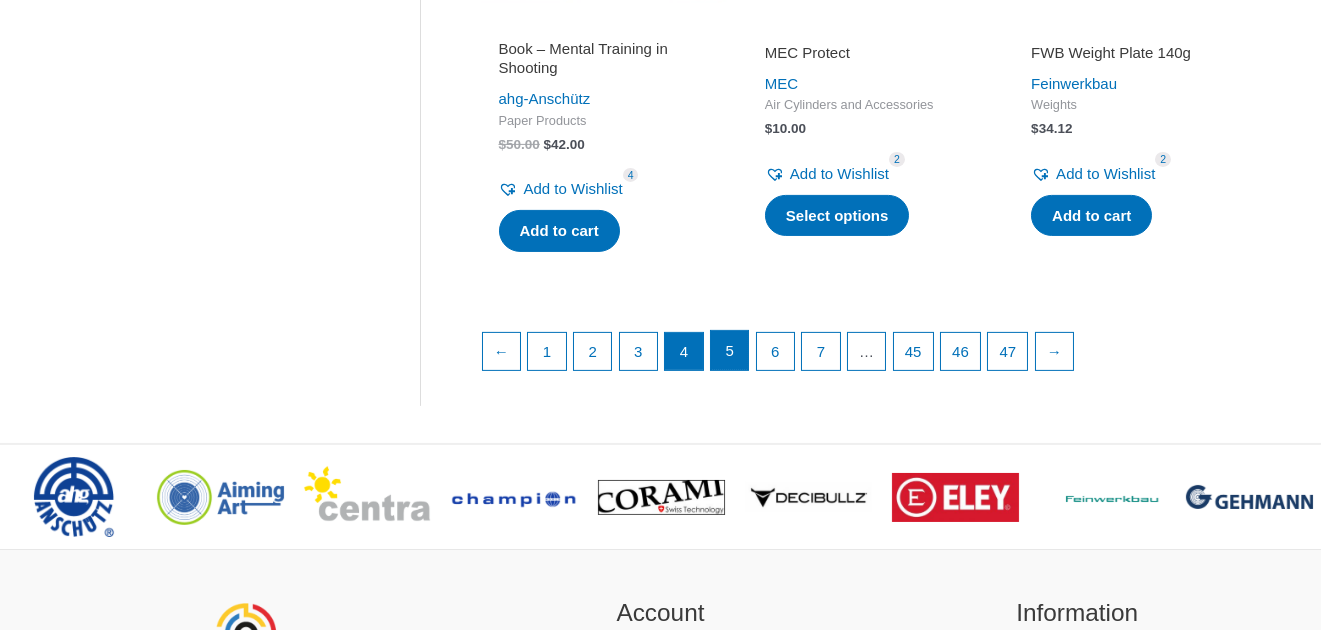 click on "5" at bounding box center [730, 351] 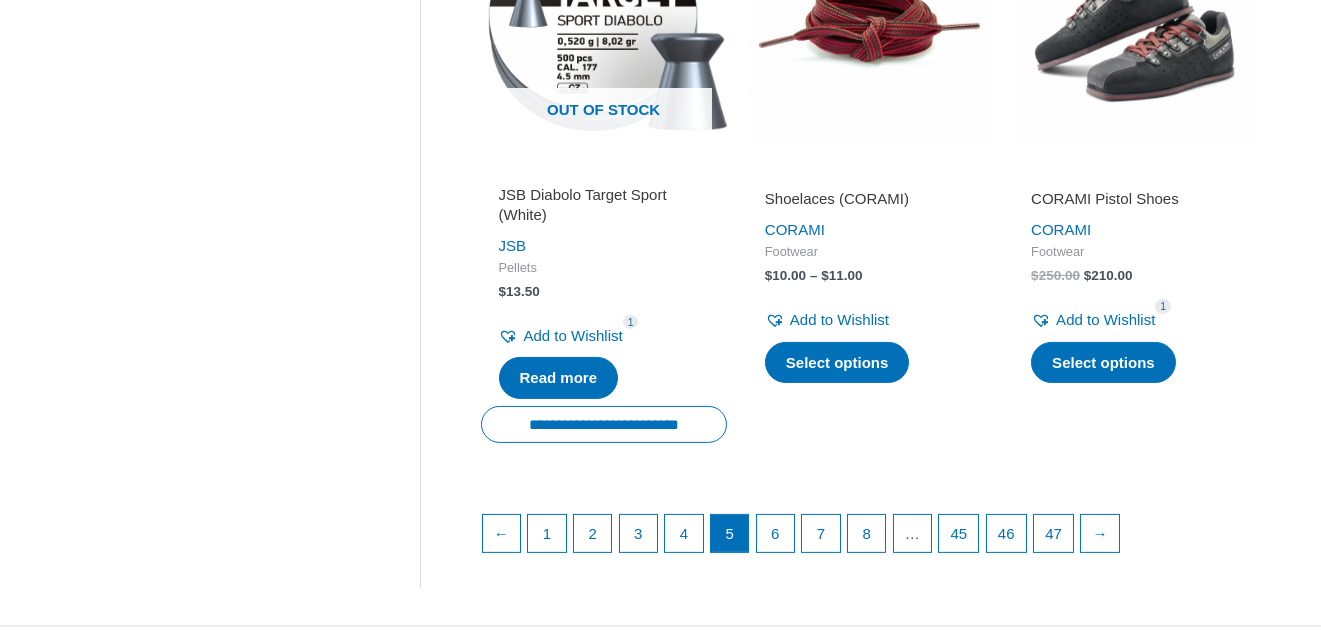 scroll, scrollTop: 2800, scrollLeft: 0, axis: vertical 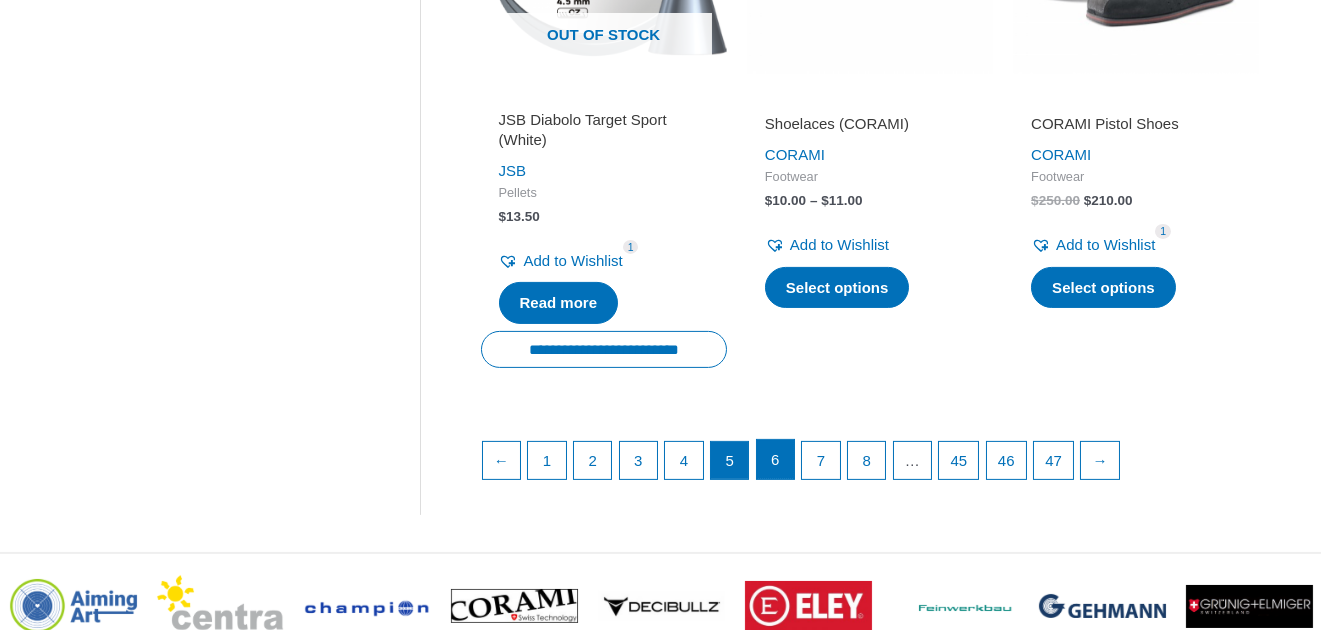 click on "6" at bounding box center [776, 460] 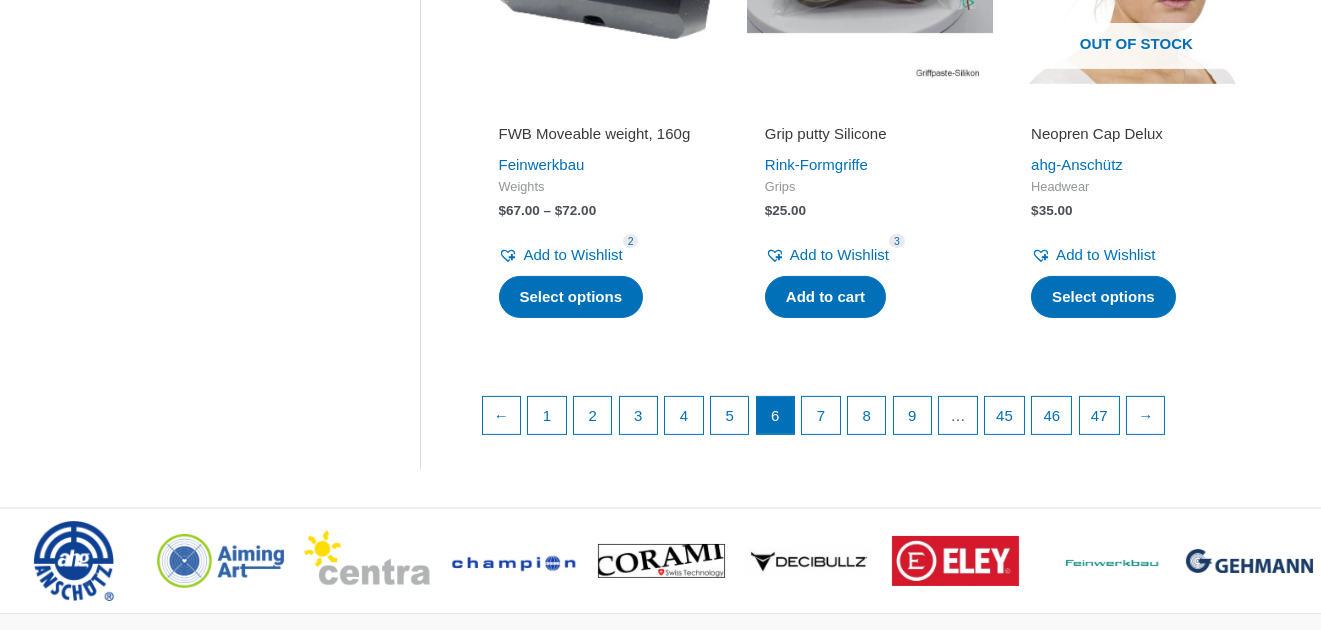 scroll, scrollTop: 2900, scrollLeft: 0, axis: vertical 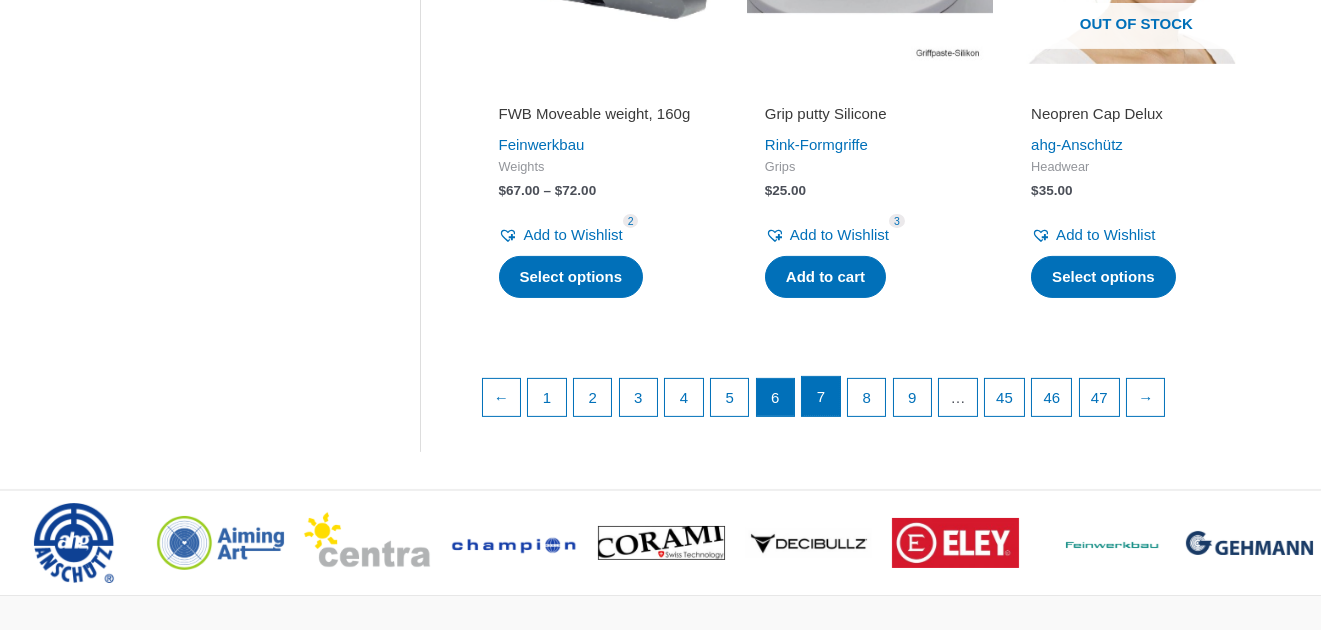 click on "7" at bounding box center (821, 397) 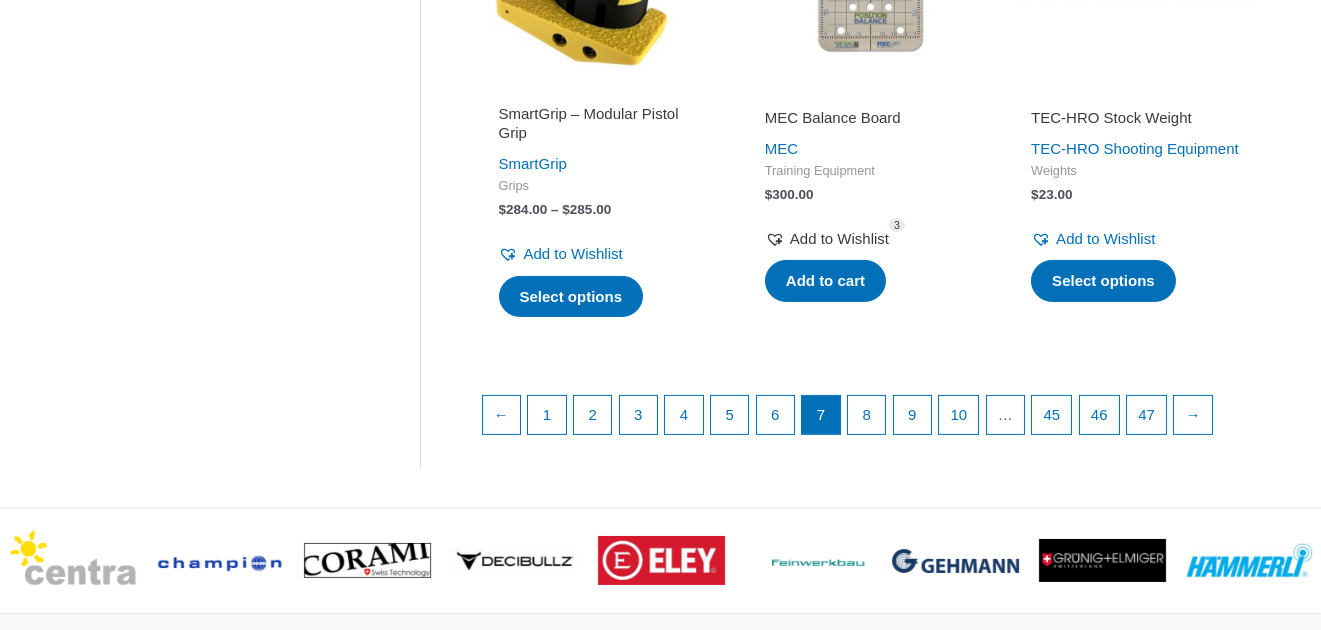scroll, scrollTop: 2900, scrollLeft: 0, axis: vertical 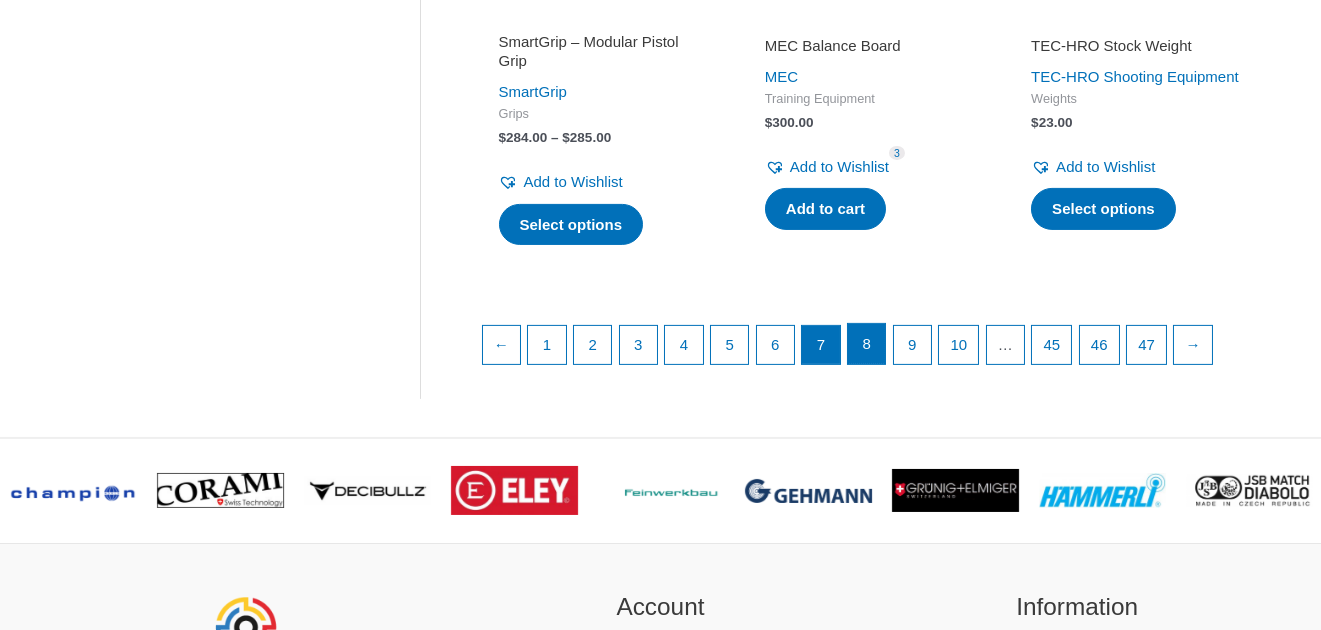 click on "8" at bounding box center (867, 344) 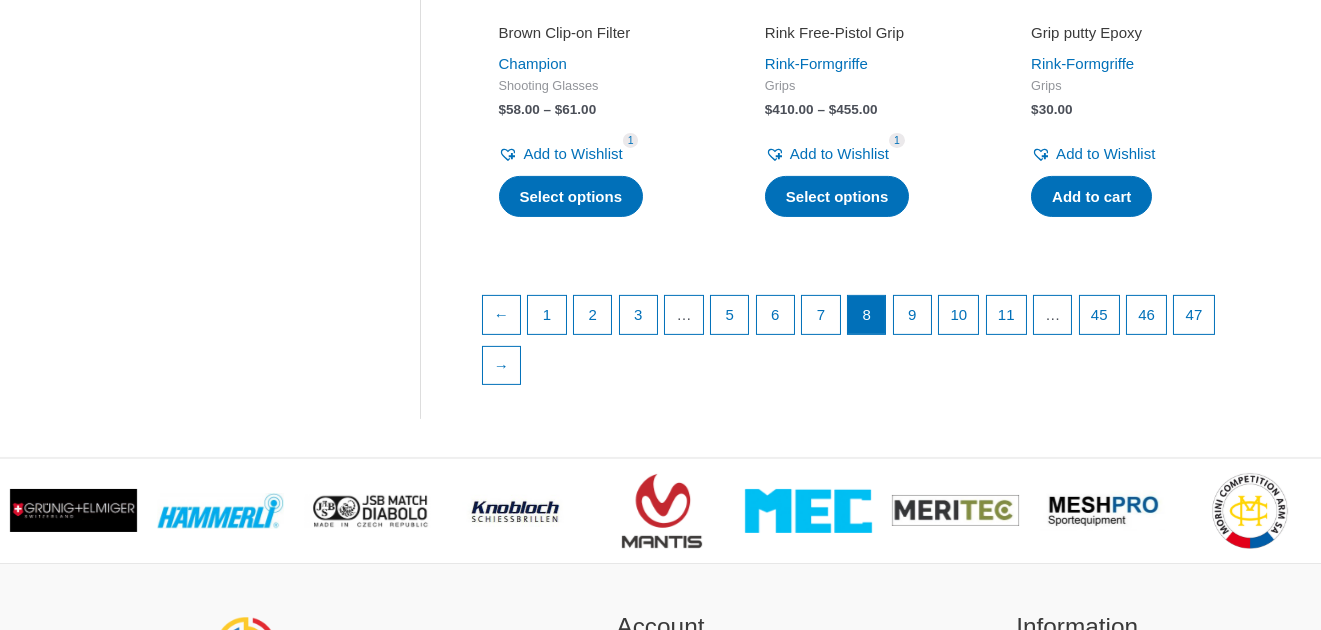 scroll, scrollTop: 3000, scrollLeft: 0, axis: vertical 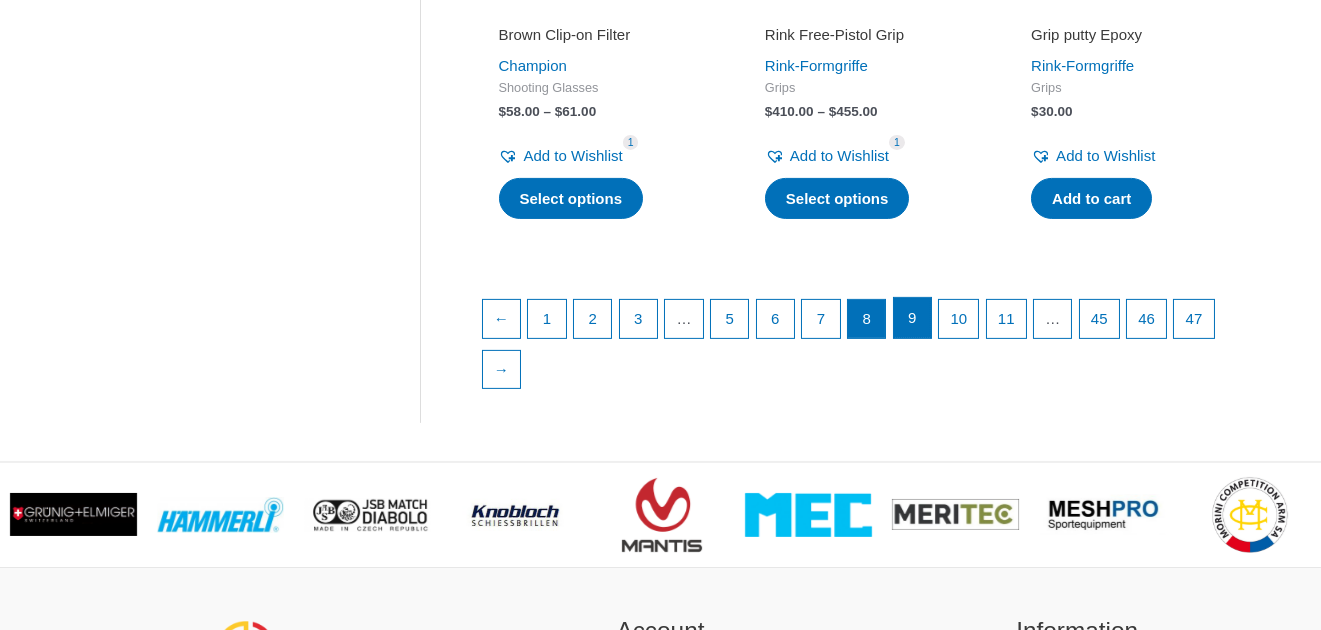 click on "9" at bounding box center (913, 318) 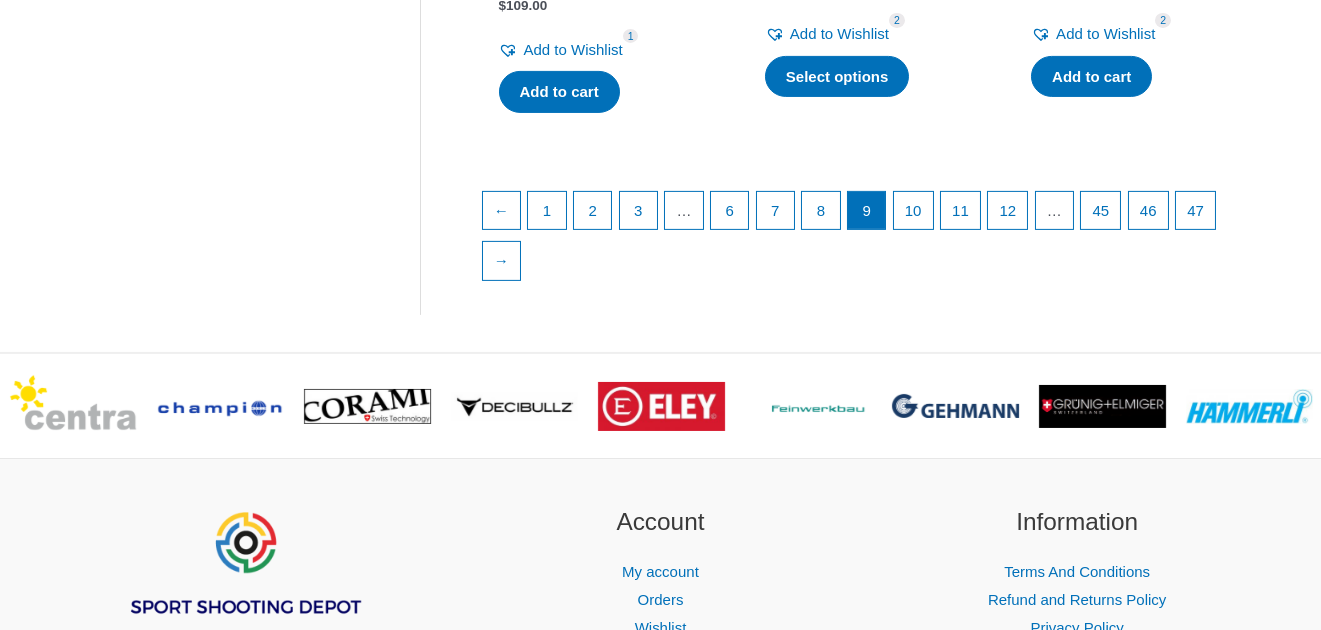 scroll, scrollTop: 3100, scrollLeft: 0, axis: vertical 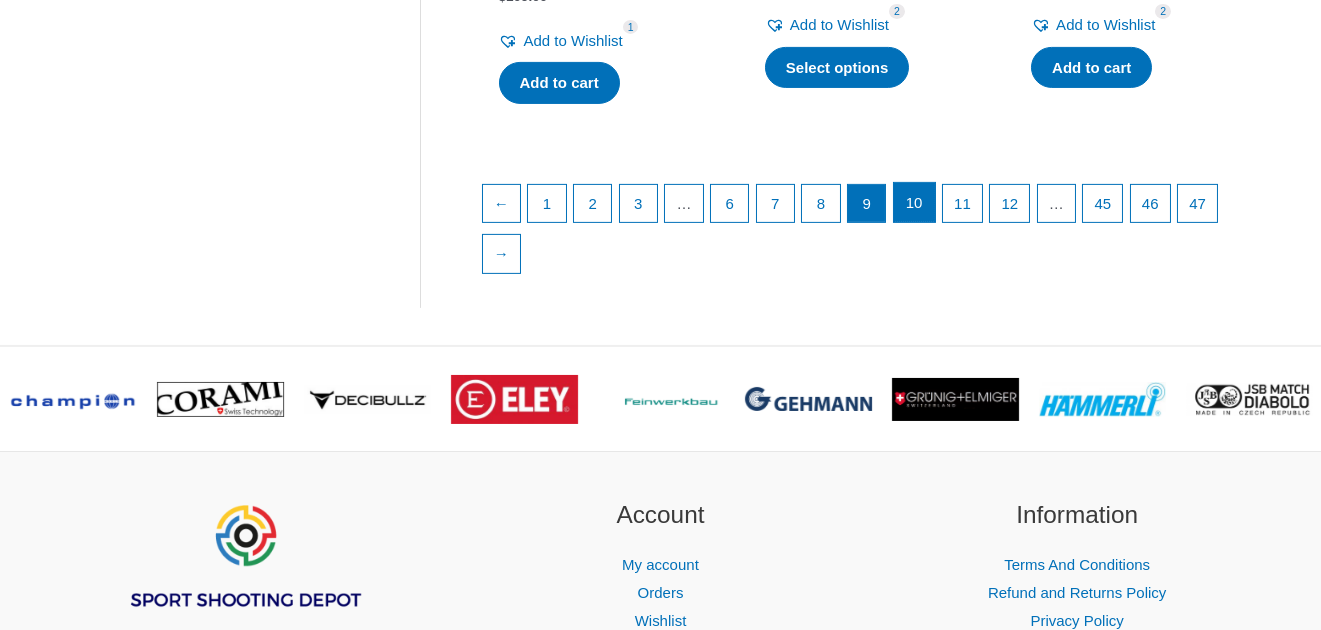 click on "10" at bounding box center (914, 203) 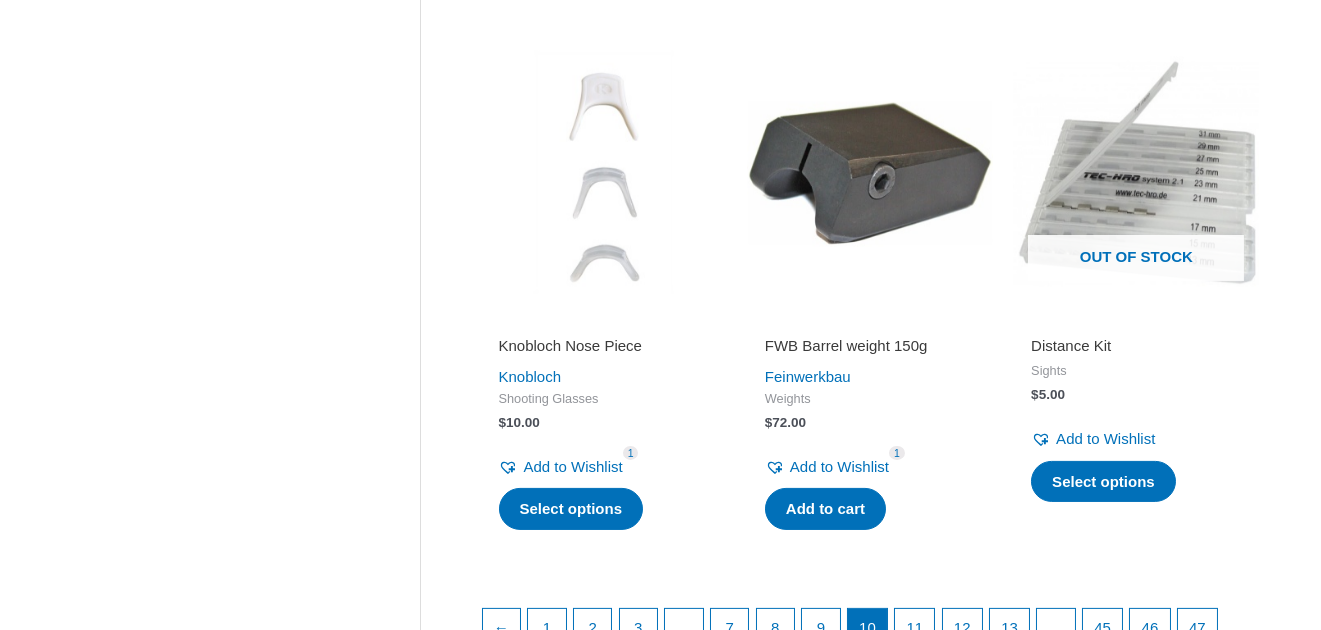 scroll, scrollTop: 2800, scrollLeft: 0, axis: vertical 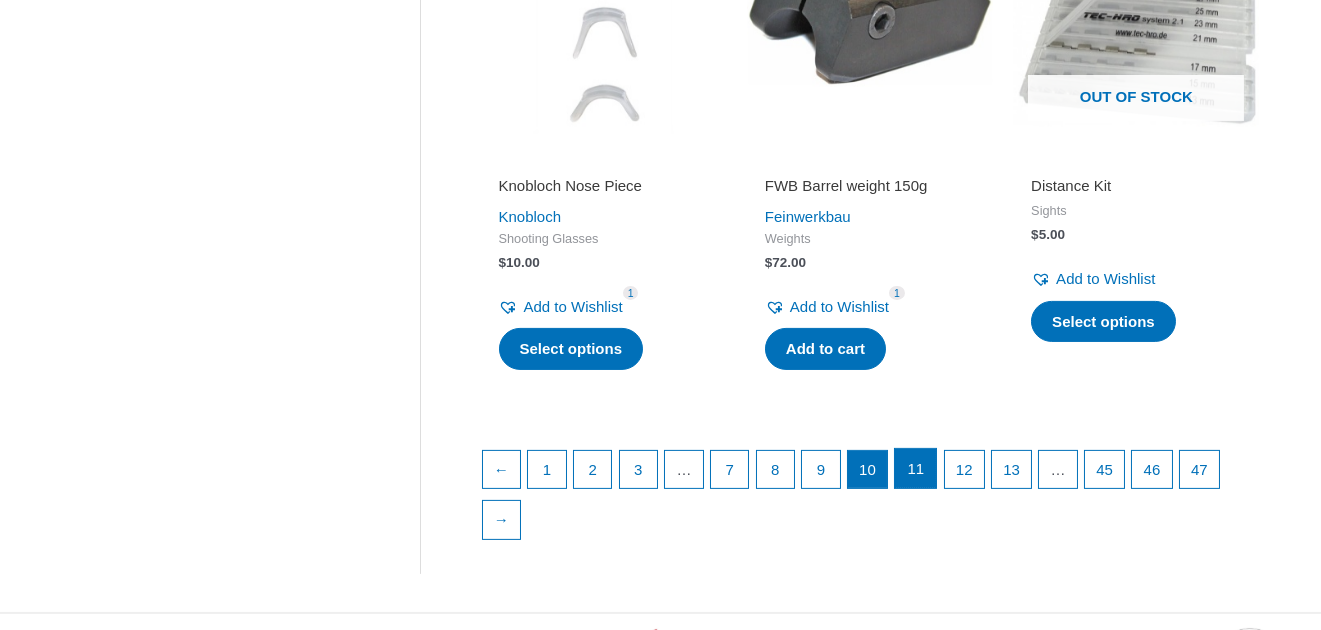 click on "11" at bounding box center [915, 469] 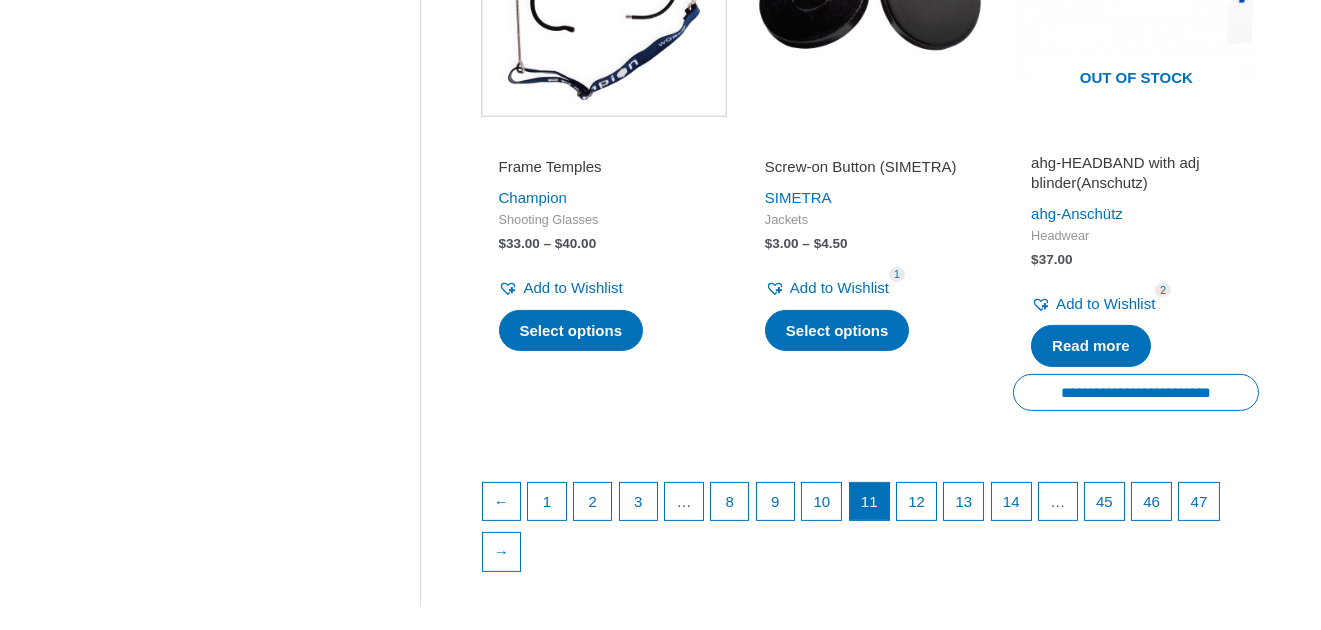 scroll, scrollTop: 2900, scrollLeft: 0, axis: vertical 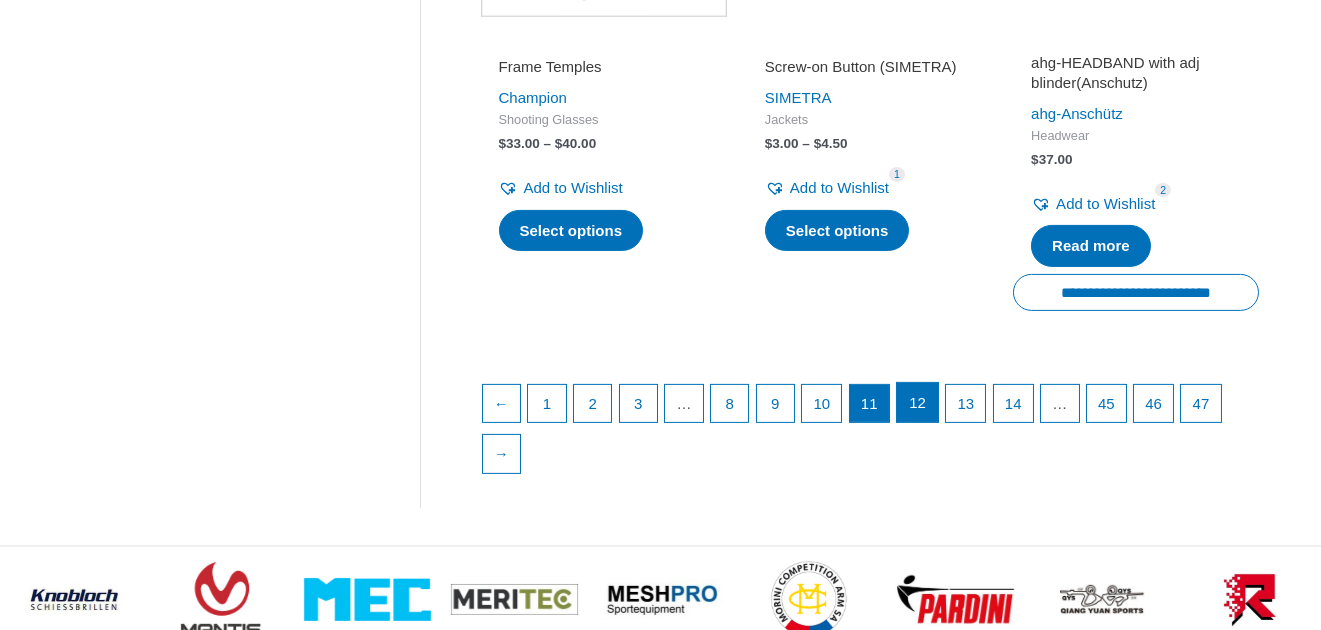 click on "12" at bounding box center [917, 403] 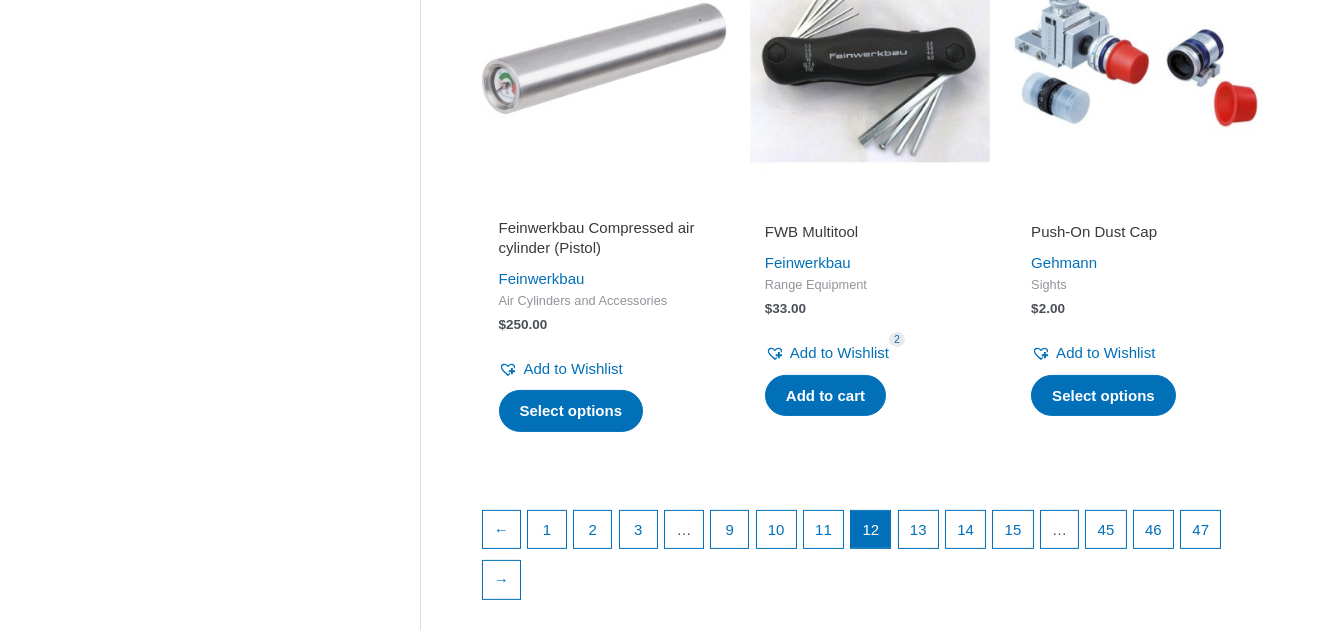 scroll, scrollTop: 2800, scrollLeft: 0, axis: vertical 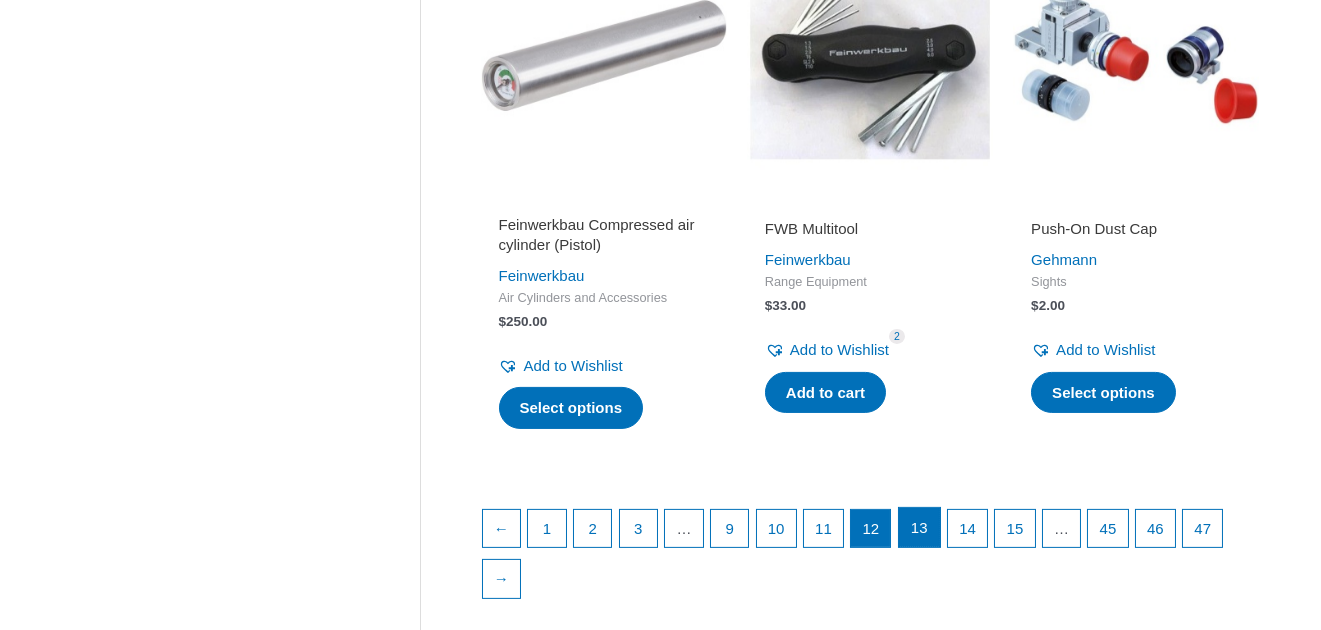 click on "13" at bounding box center [919, 528] 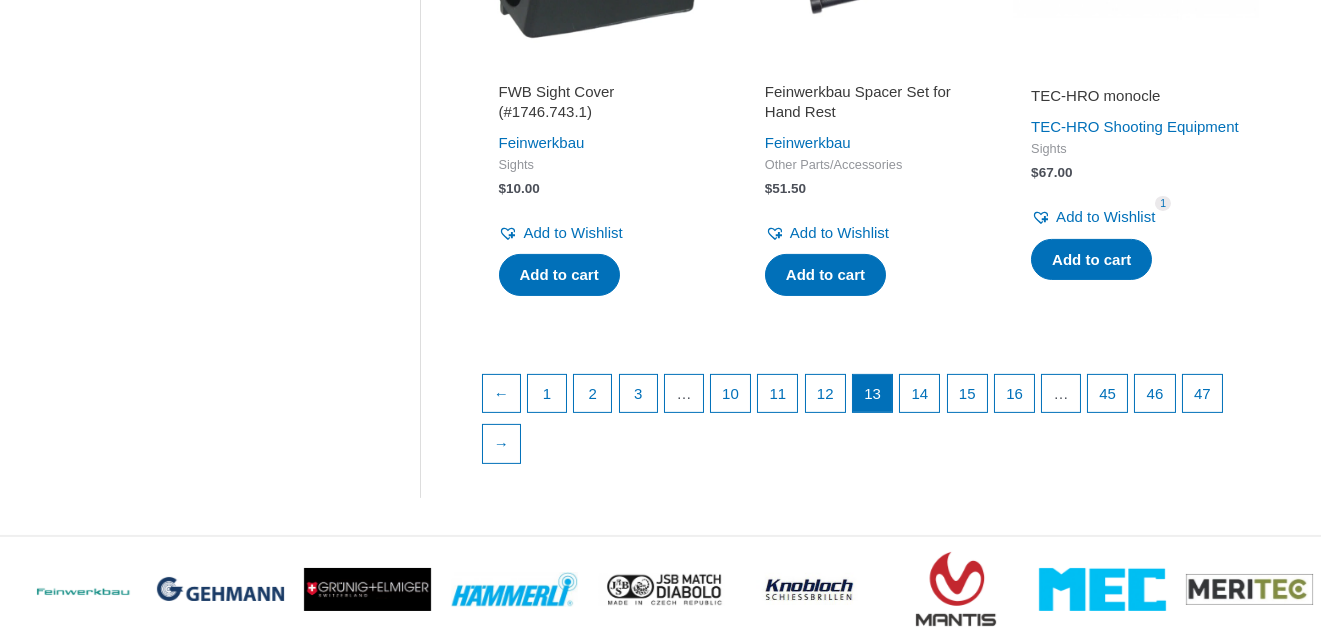 scroll, scrollTop: 3000, scrollLeft: 0, axis: vertical 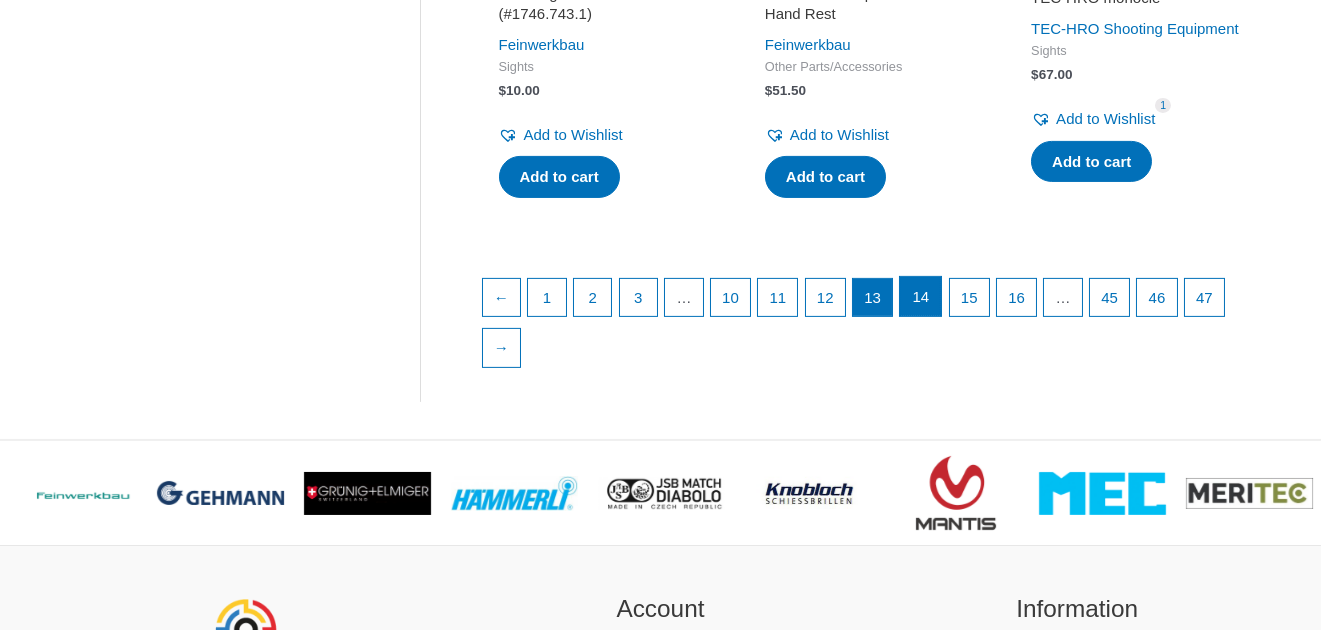 click on "14" at bounding box center [920, 297] 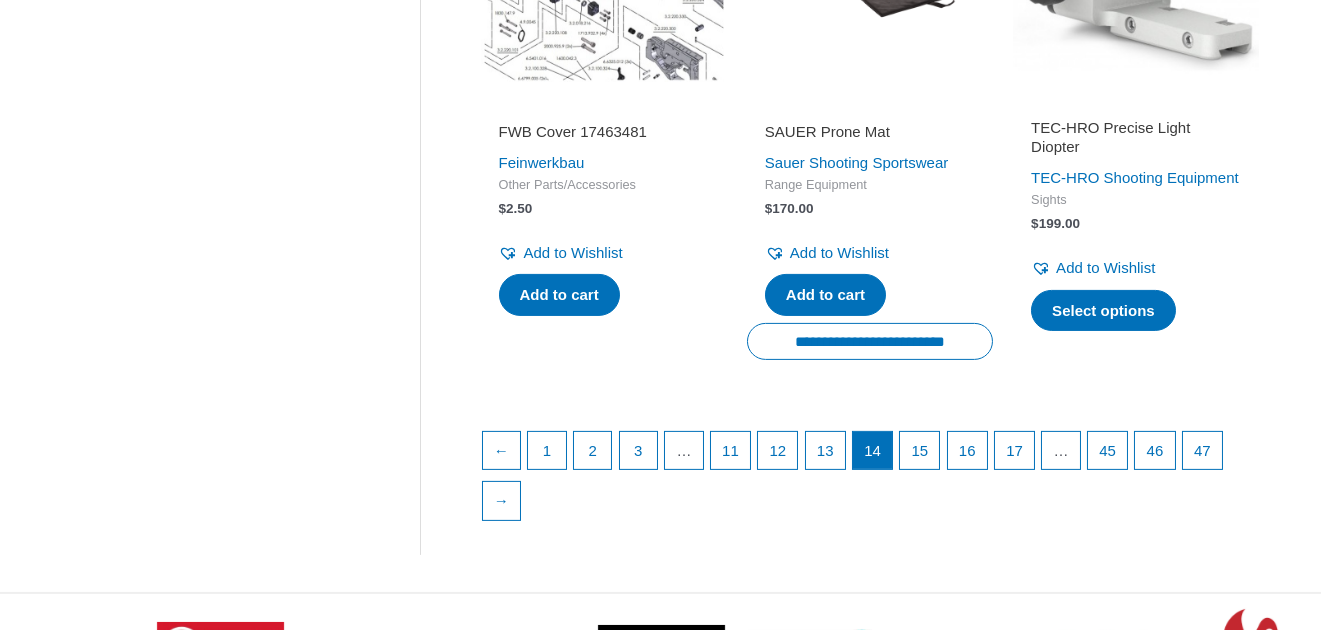 scroll, scrollTop: 2900, scrollLeft: 0, axis: vertical 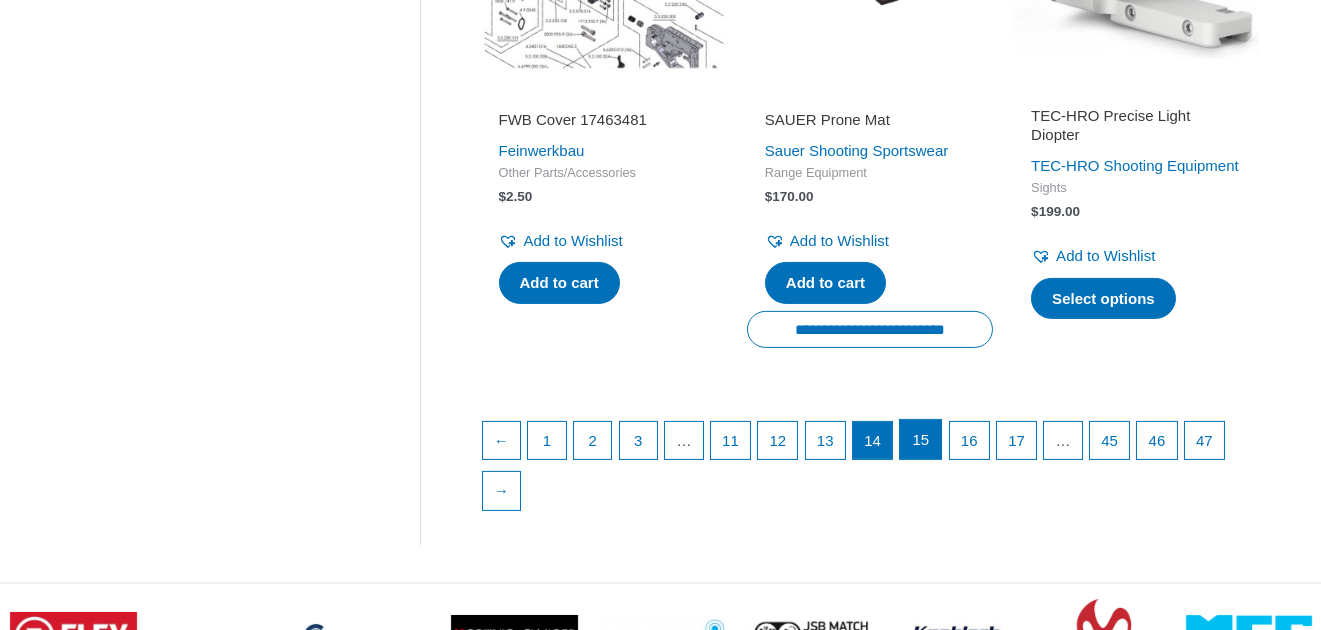 click on "15" at bounding box center (920, 440) 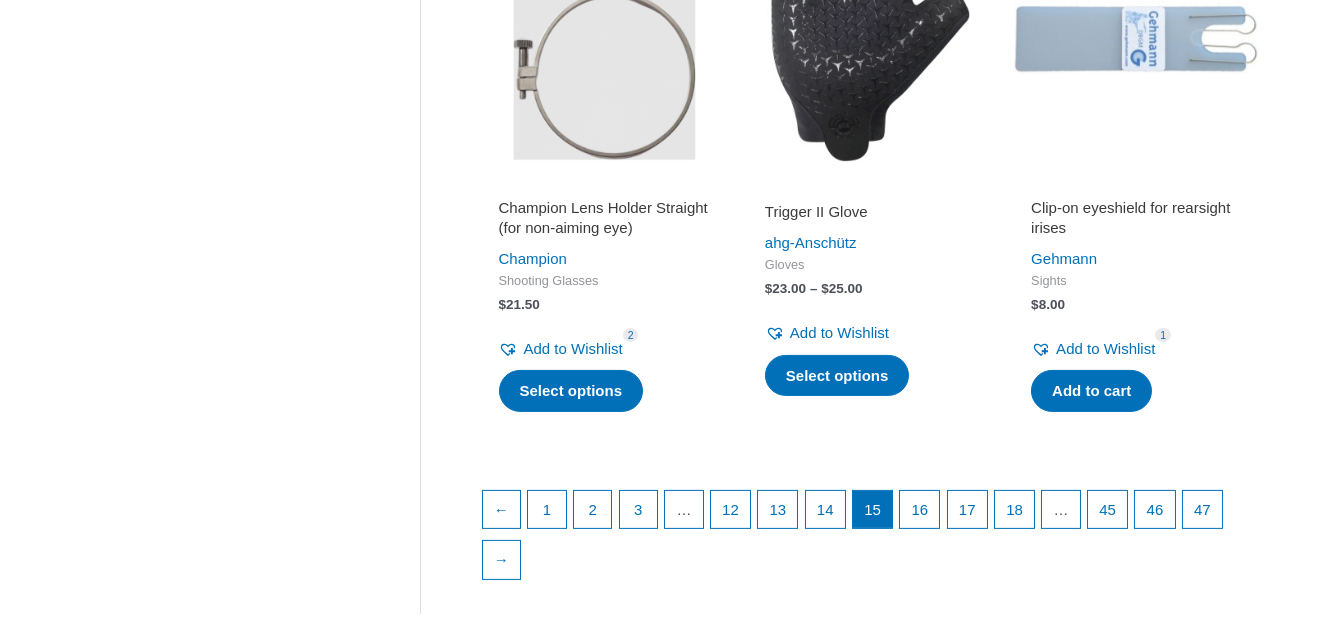 scroll, scrollTop: 2900, scrollLeft: 0, axis: vertical 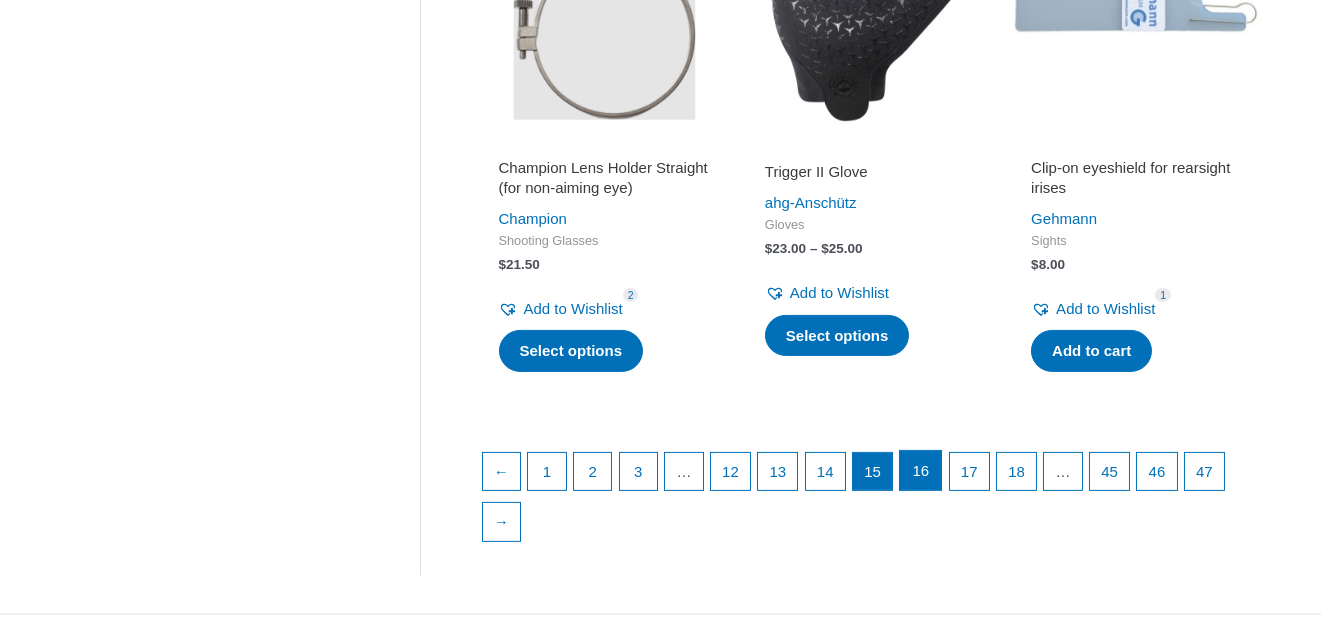 click on "16" at bounding box center (920, 471) 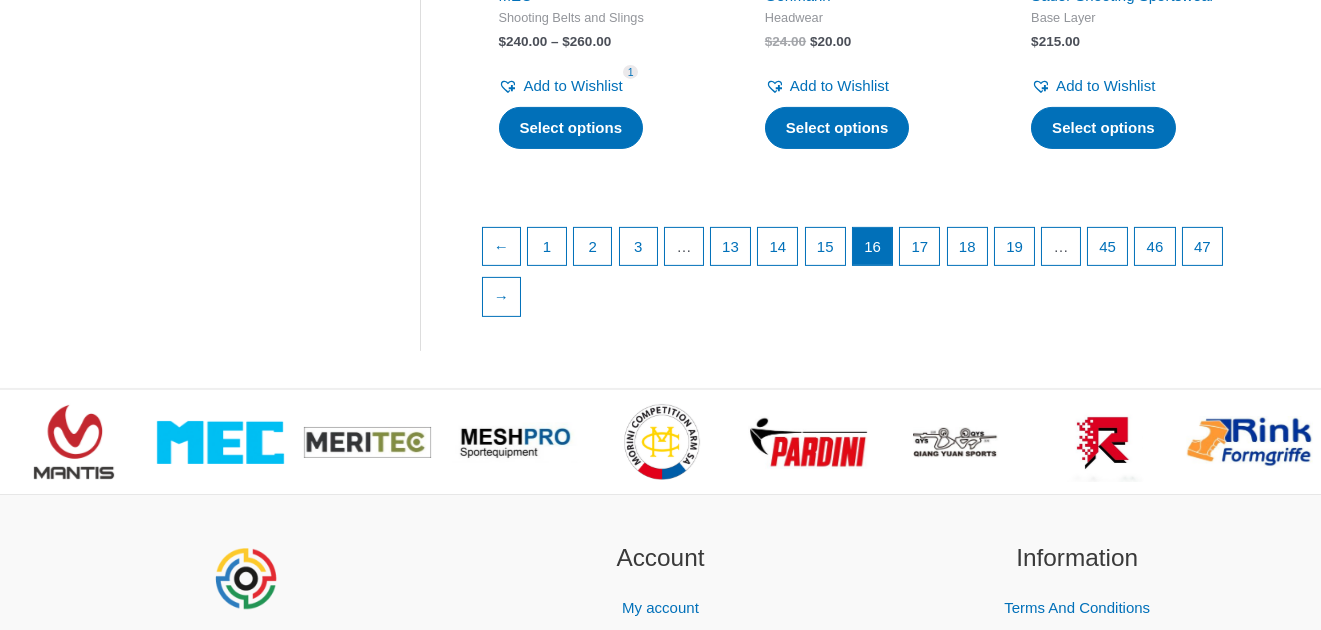 scroll, scrollTop: 3100, scrollLeft: 0, axis: vertical 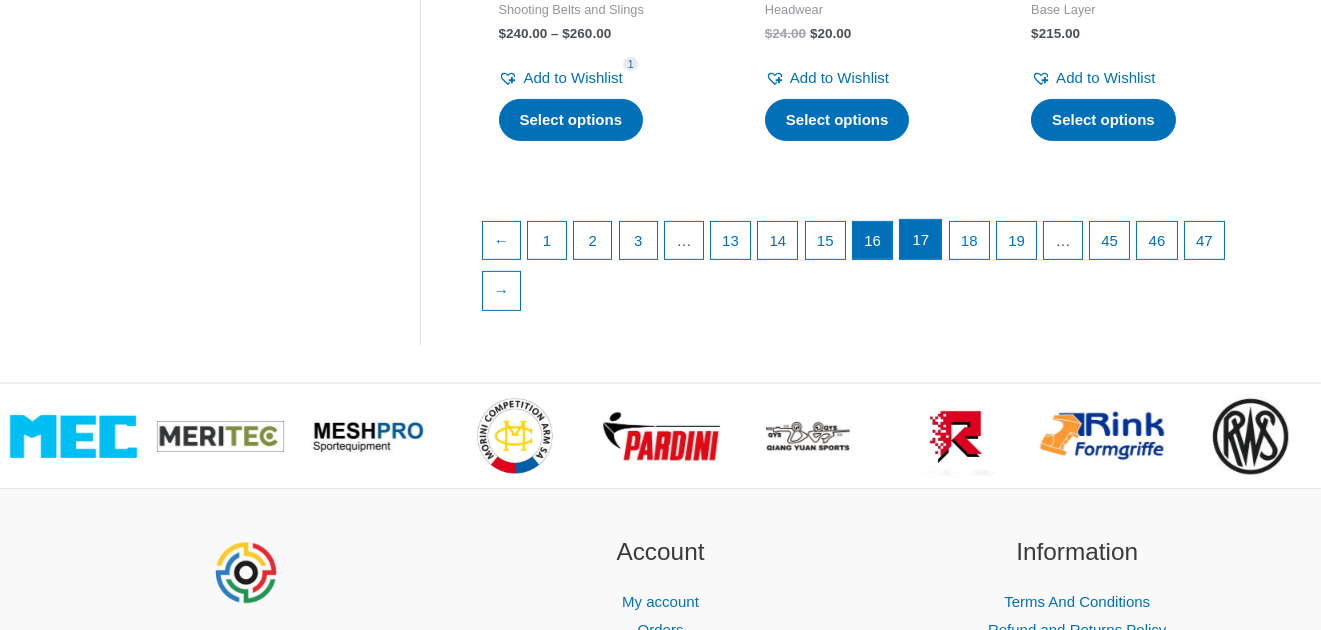 click on "17" at bounding box center (920, 240) 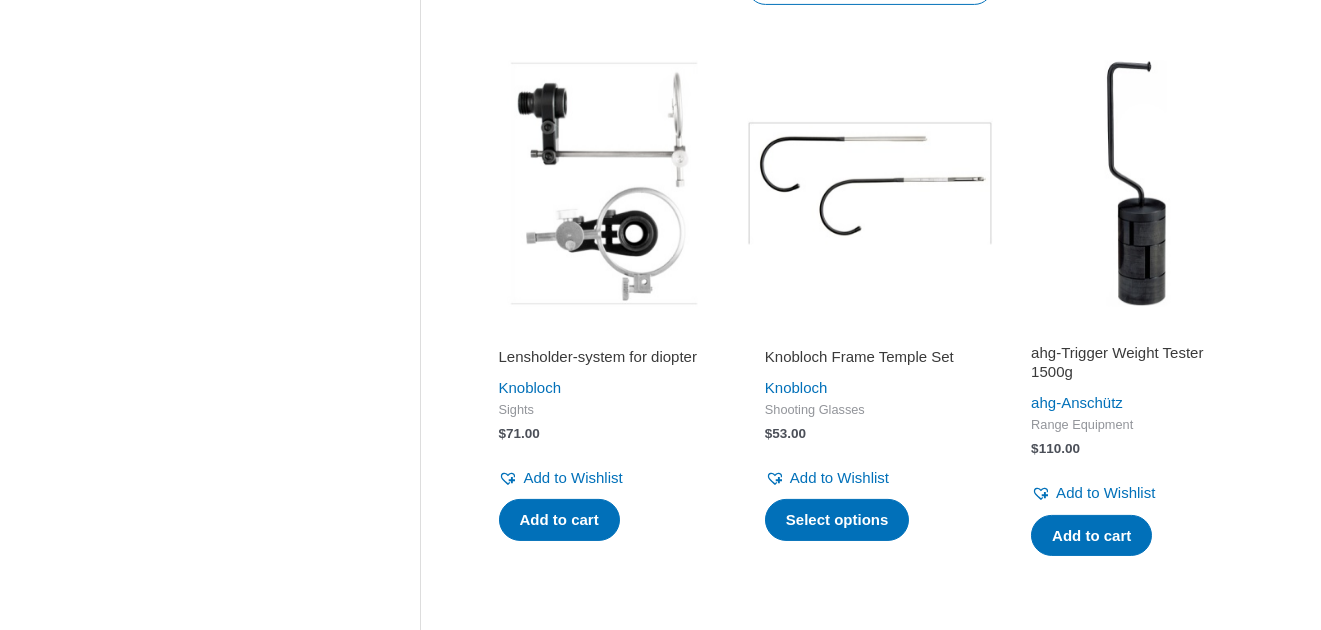 scroll, scrollTop: 2800, scrollLeft: 0, axis: vertical 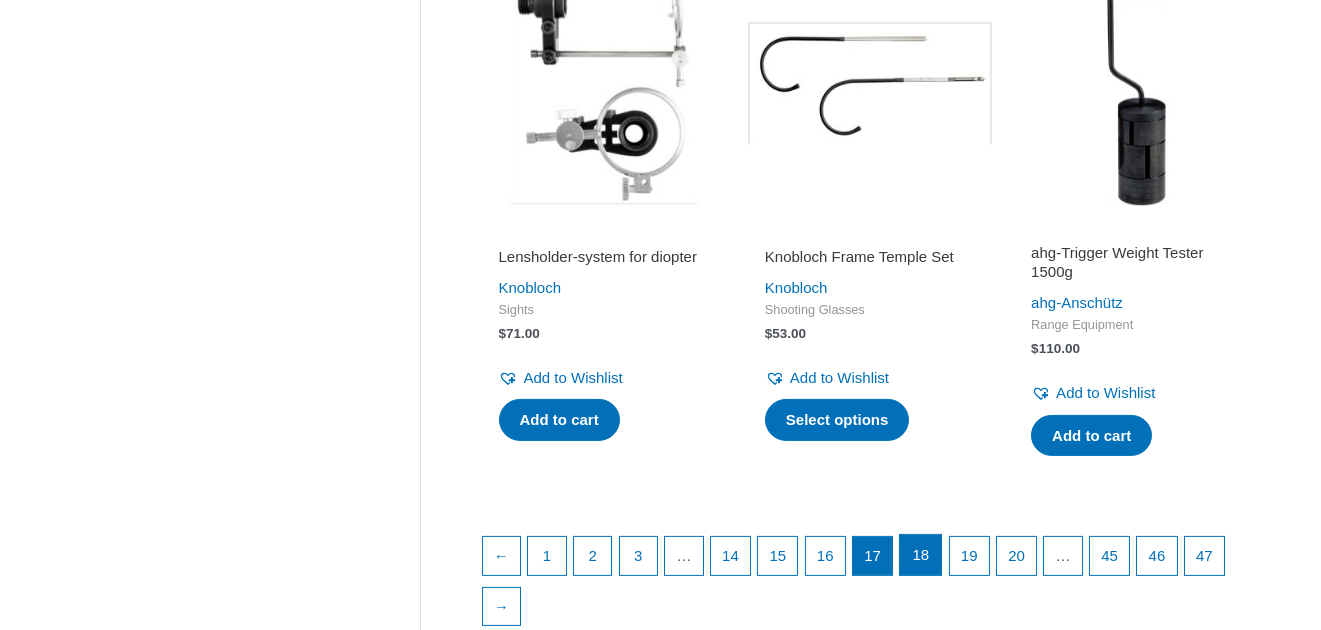 click on "18" at bounding box center (920, 555) 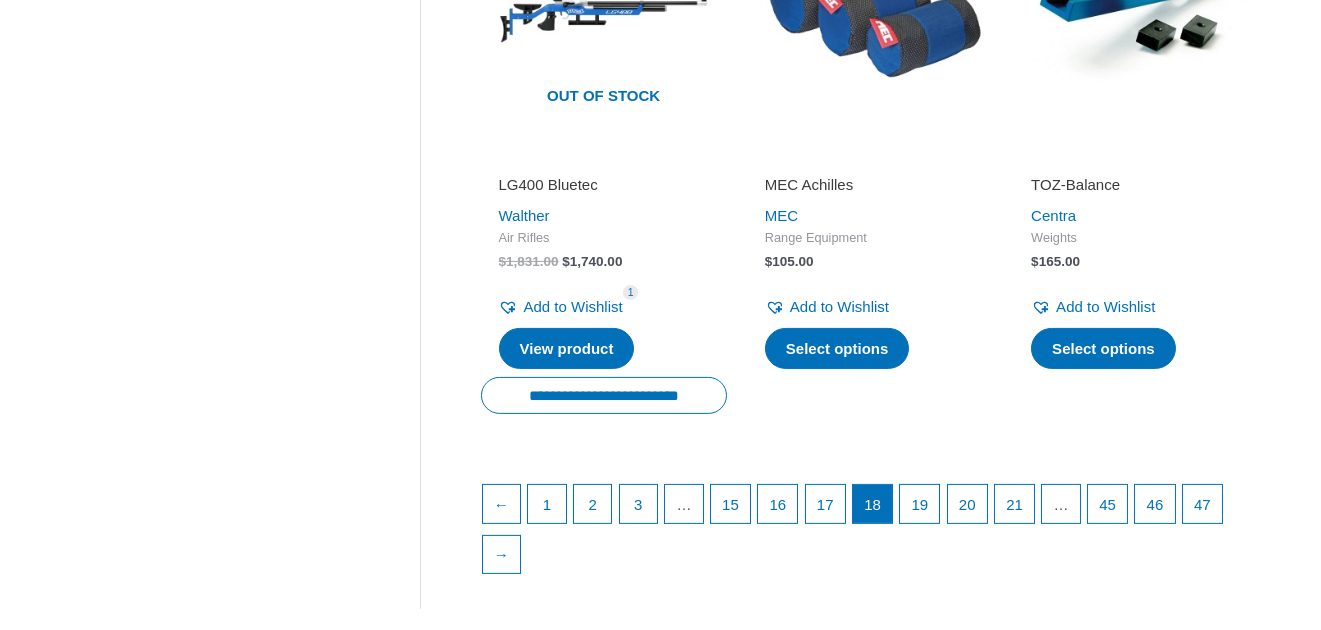scroll, scrollTop: 2900, scrollLeft: 0, axis: vertical 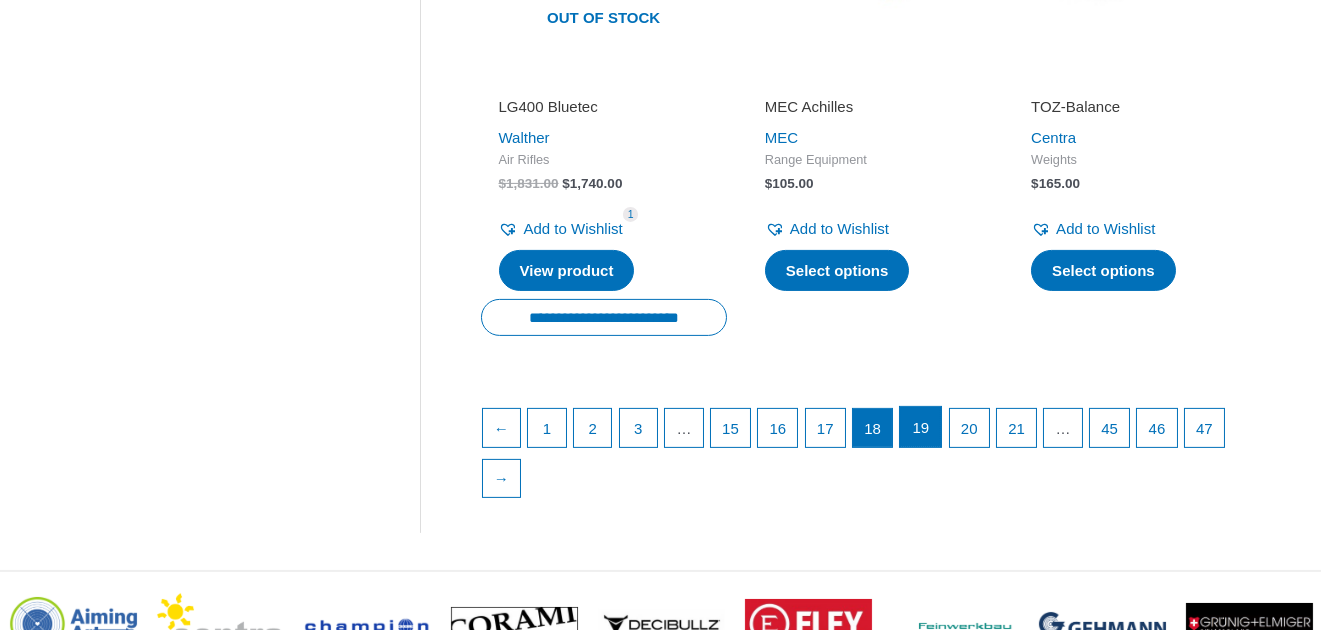 click on "19" at bounding box center [920, 427] 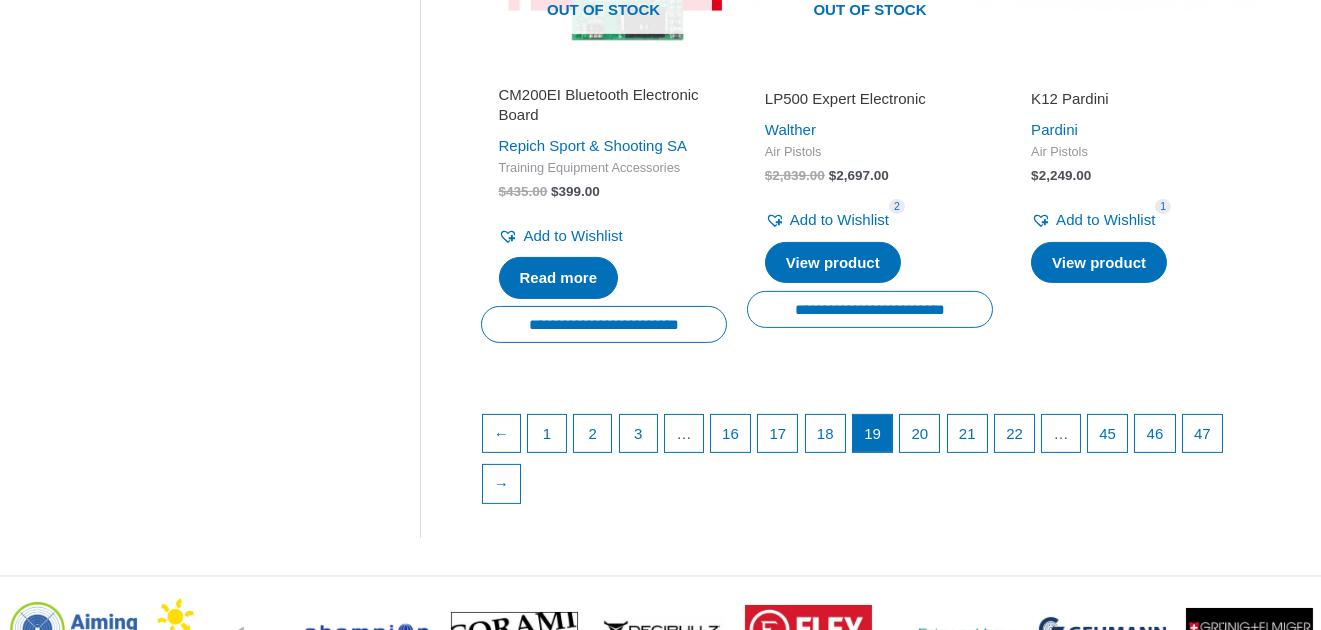 scroll, scrollTop: 2900, scrollLeft: 0, axis: vertical 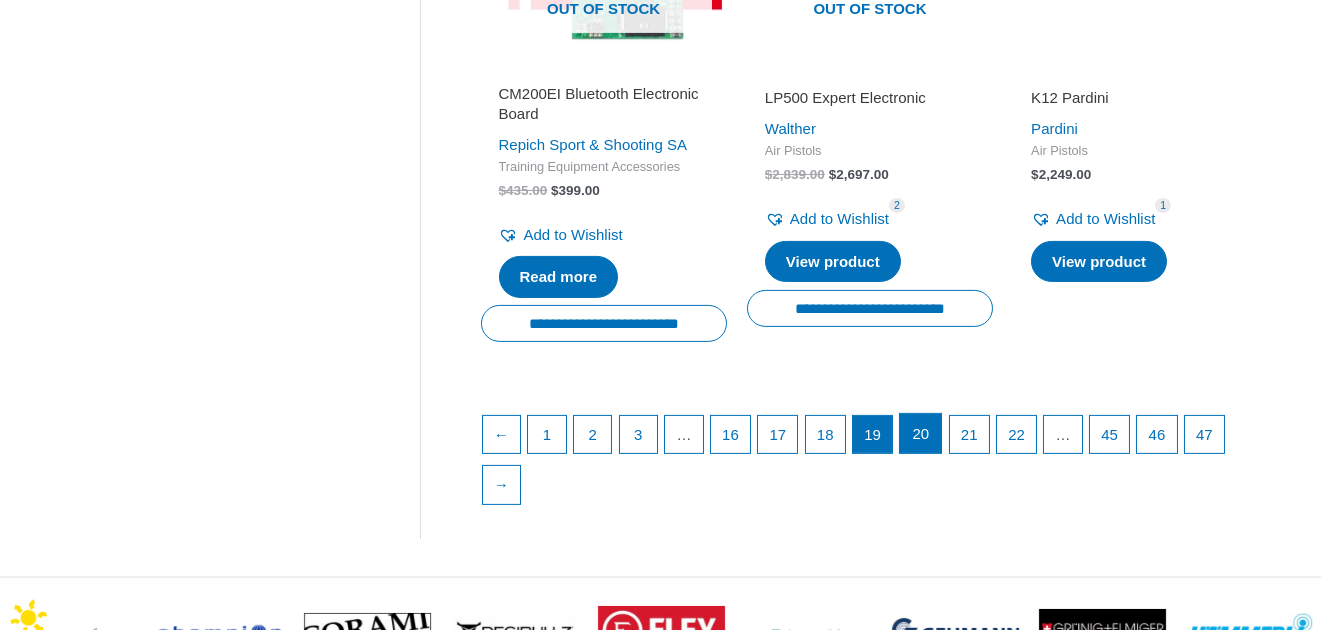 click on "20" at bounding box center (920, 434) 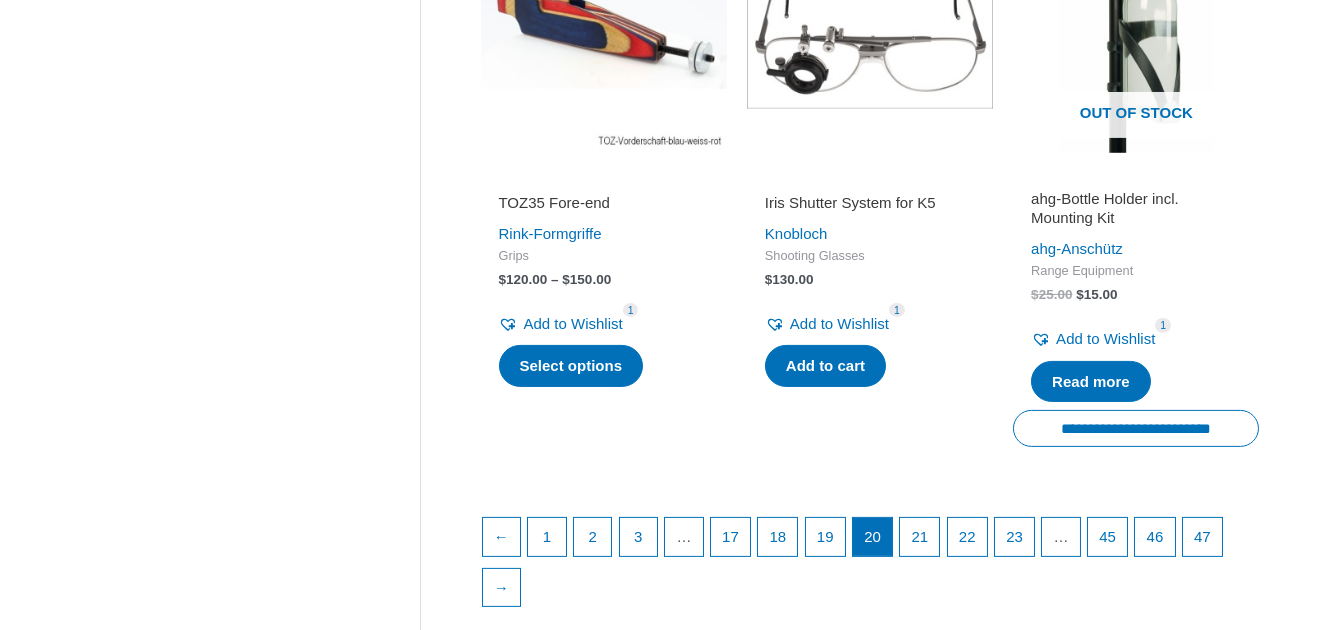scroll, scrollTop: 2800, scrollLeft: 0, axis: vertical 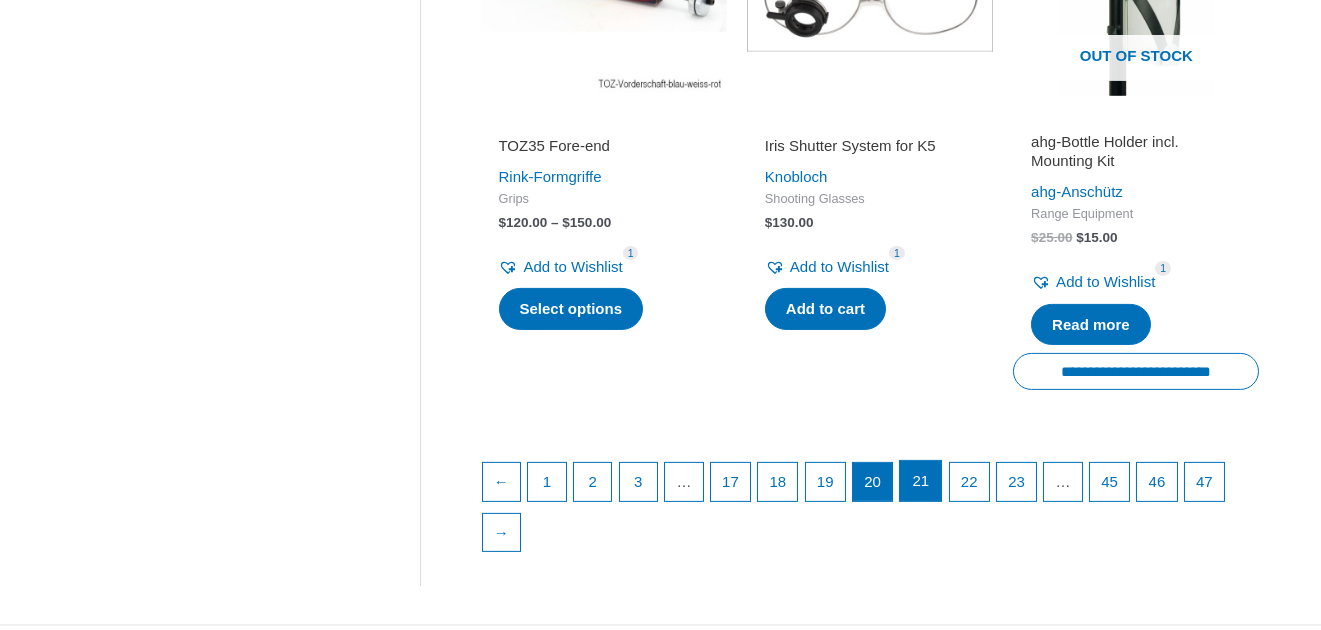 click on "21" at bounding box center [920, 481] 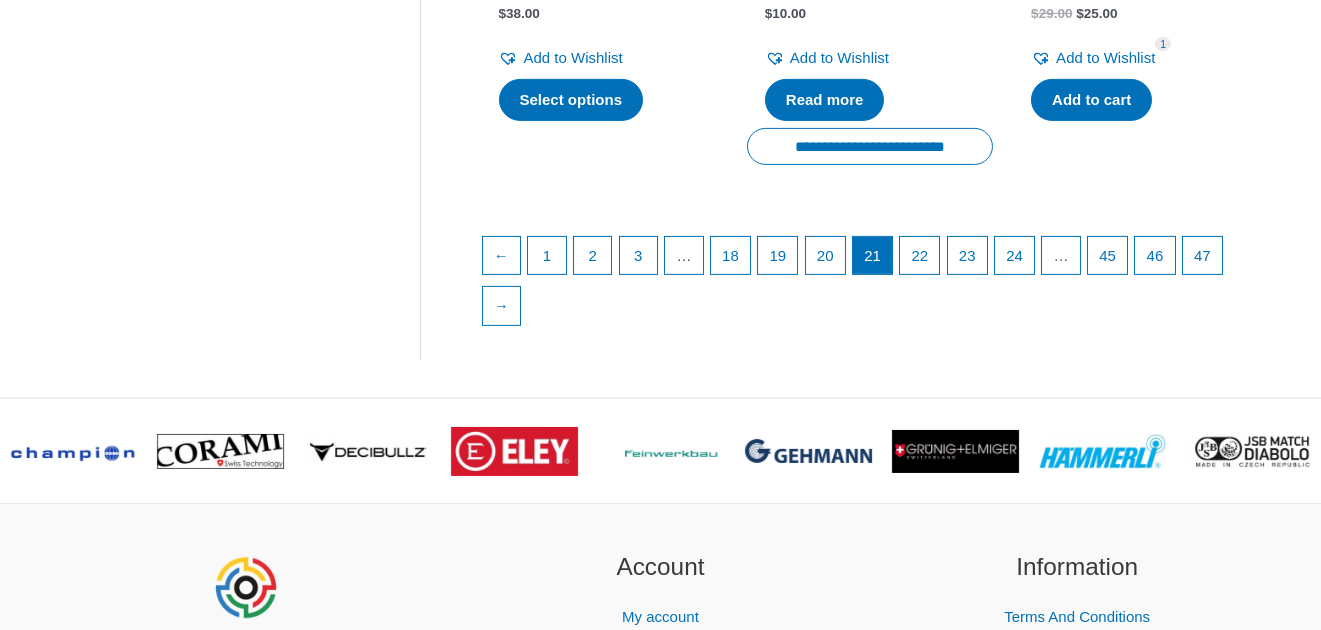 scroll, scrollTop: 3100, scrollLeft: 0, axis: vertical 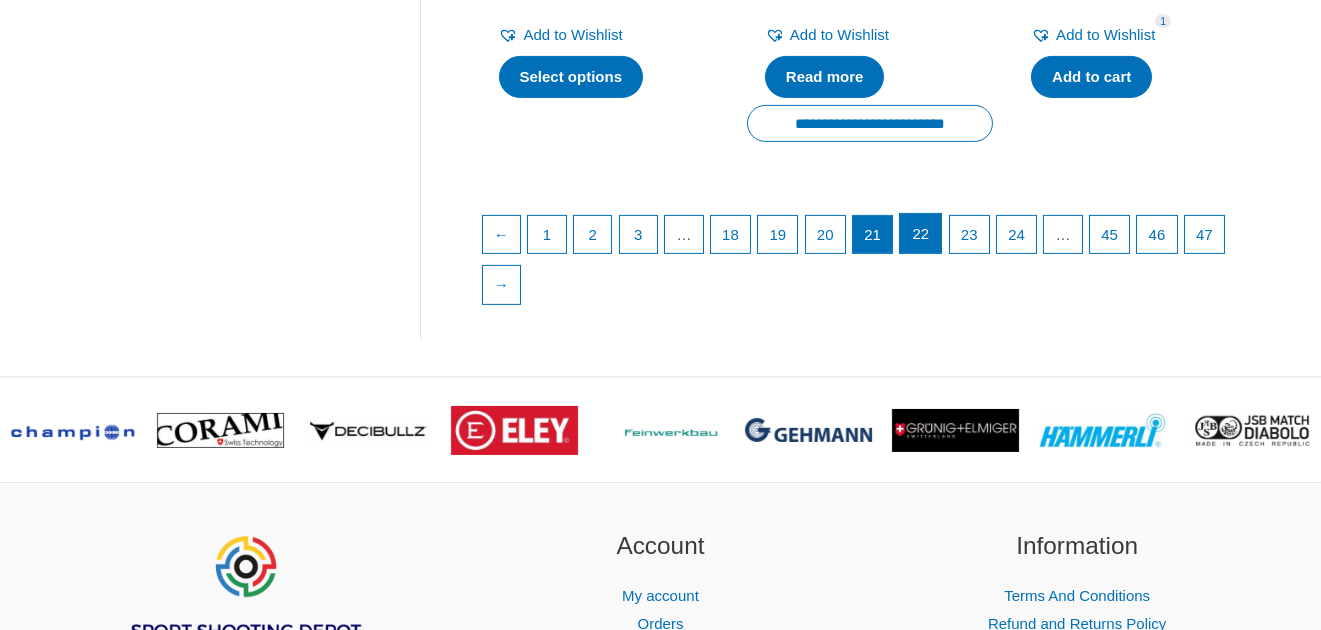 click on "22" at bounding box center [920, 234] 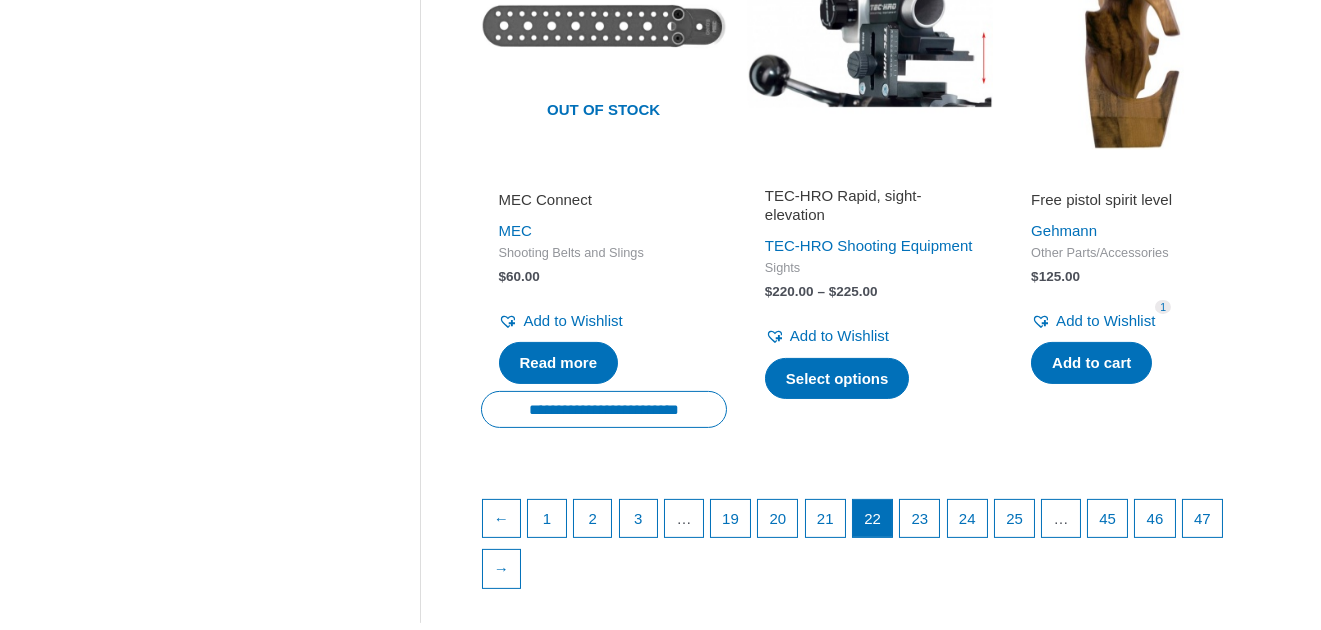 scroll, scrollTop: 2900, scrollLeft: 0, axis: vertical 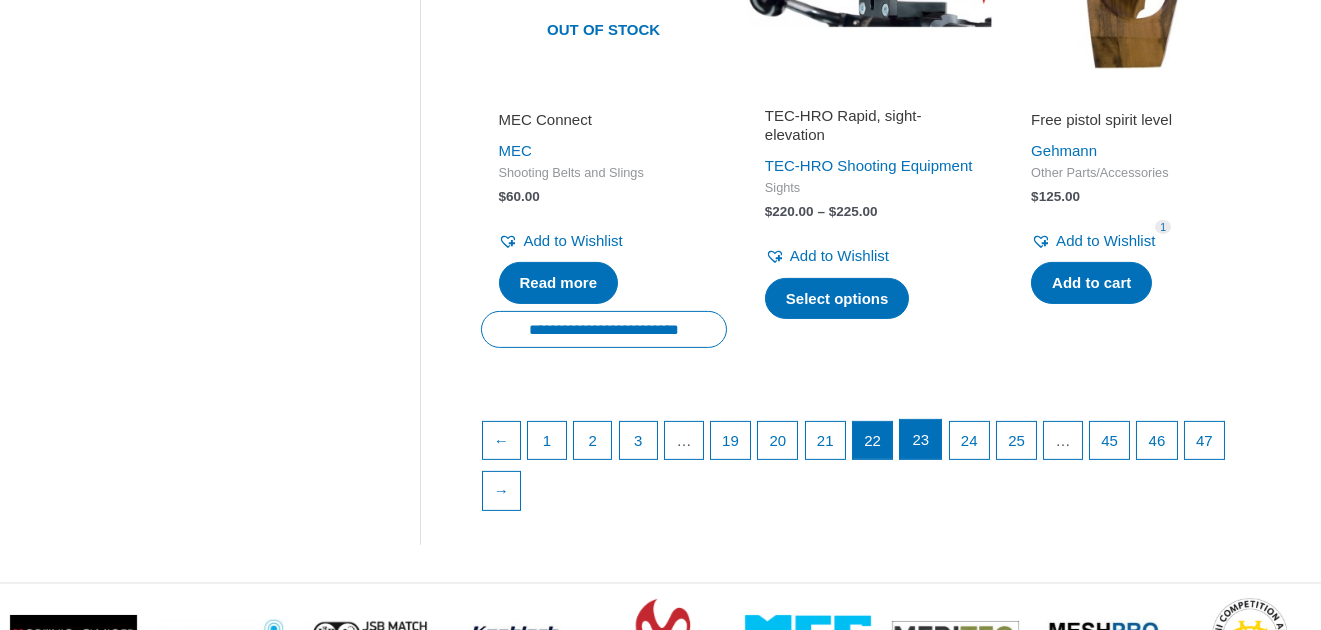 click on "23" at bounding box center (920, 440) 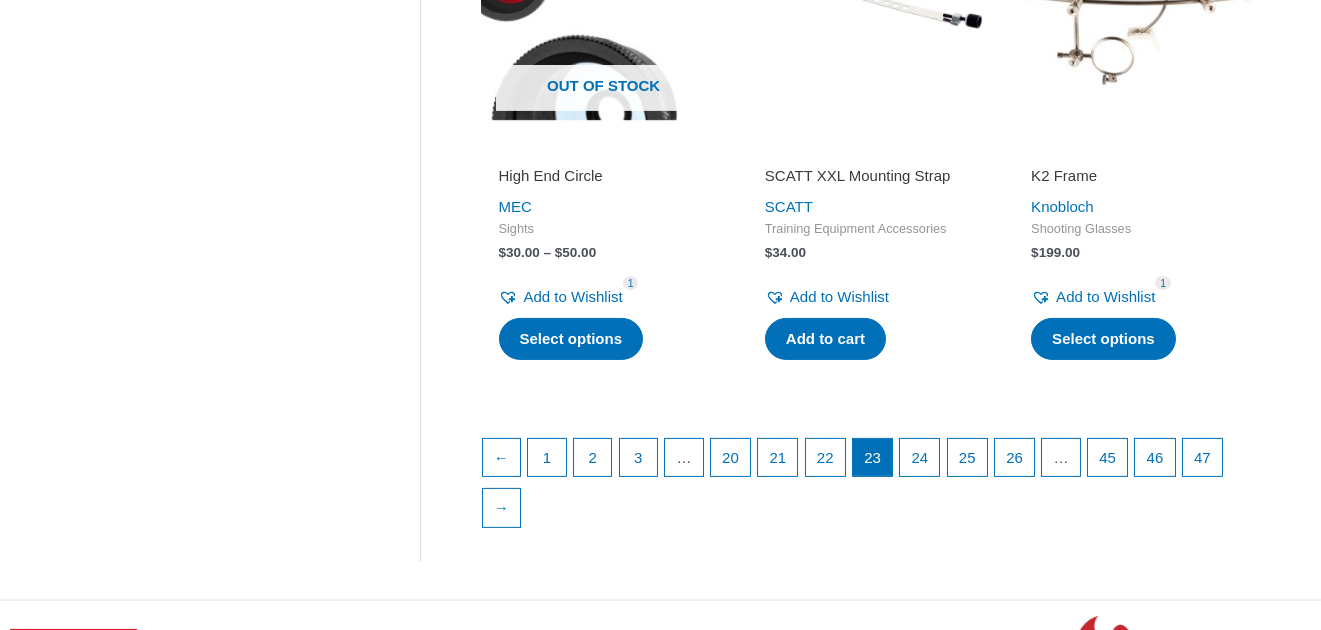 scroll, scrollTop: 2800, scrollLeft: 0, axis: vertical 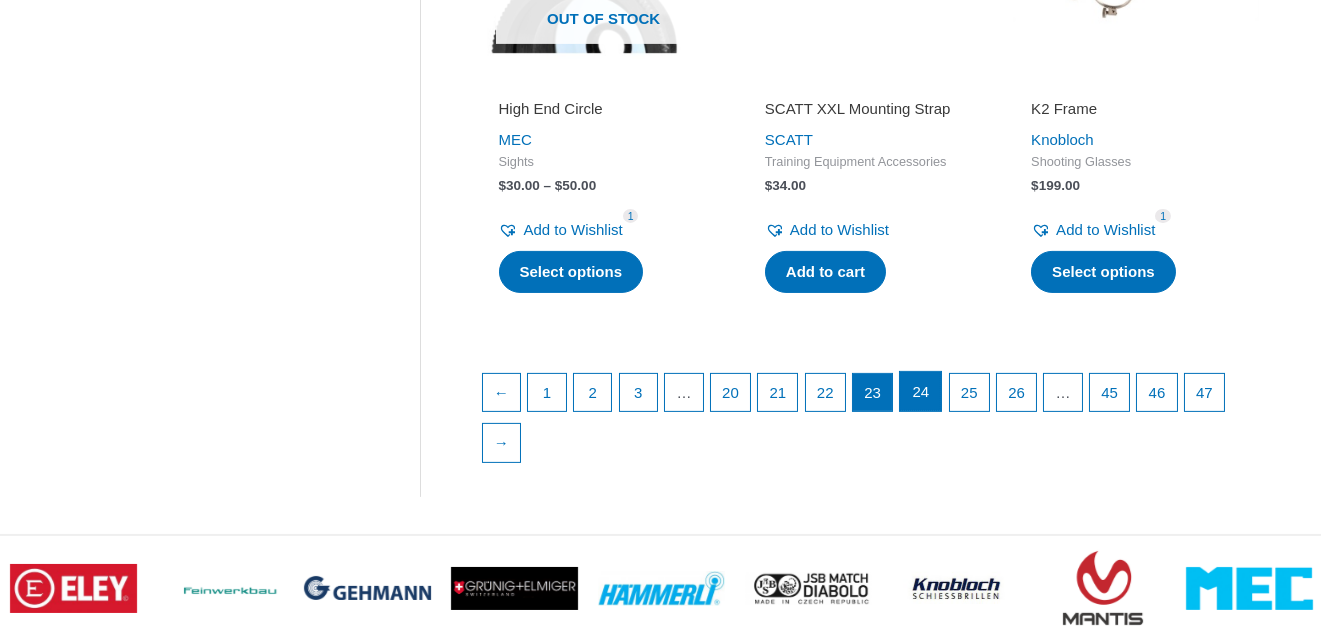 click on "24" at bounding box center (920, 392) 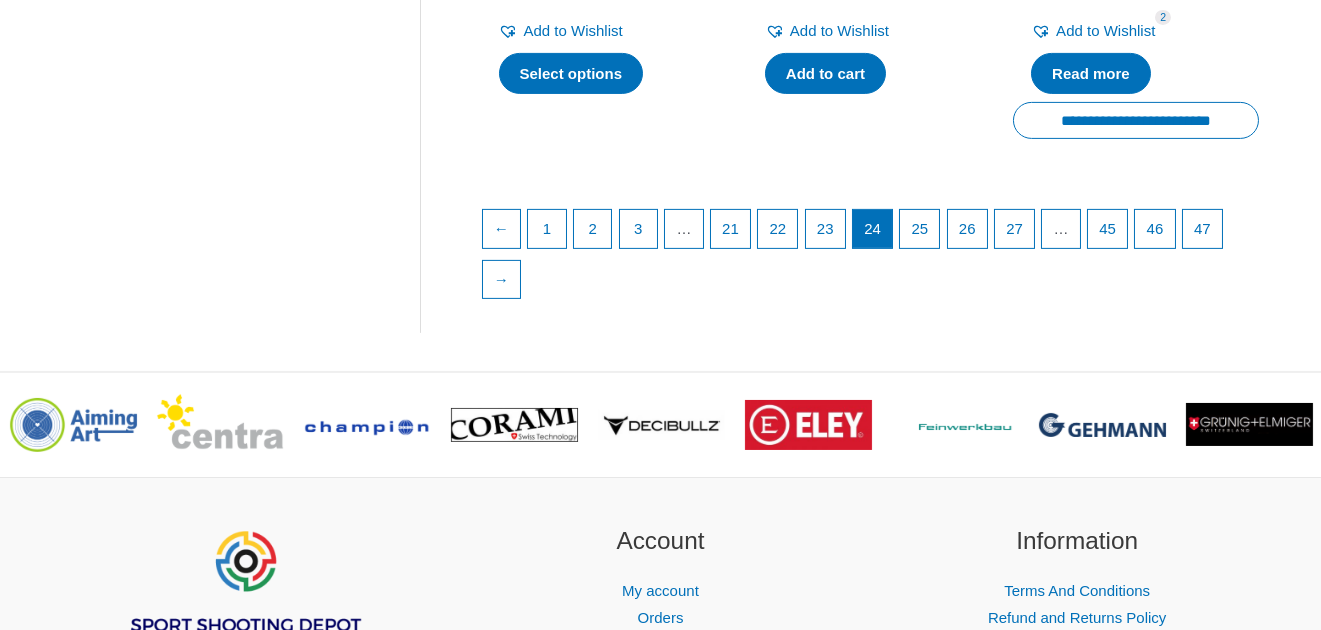 scroll, scrollTop: 3100, scrollLeft: 0, axis: vertical 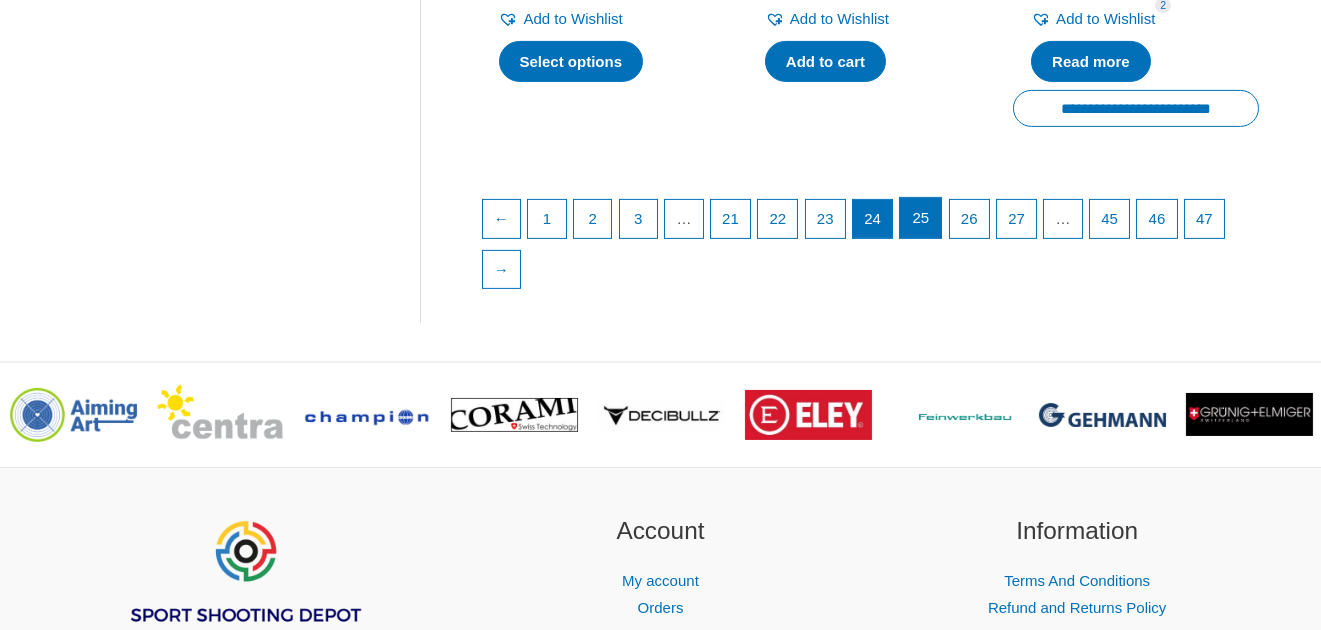 click on "25" at bounding box center (920, 218) 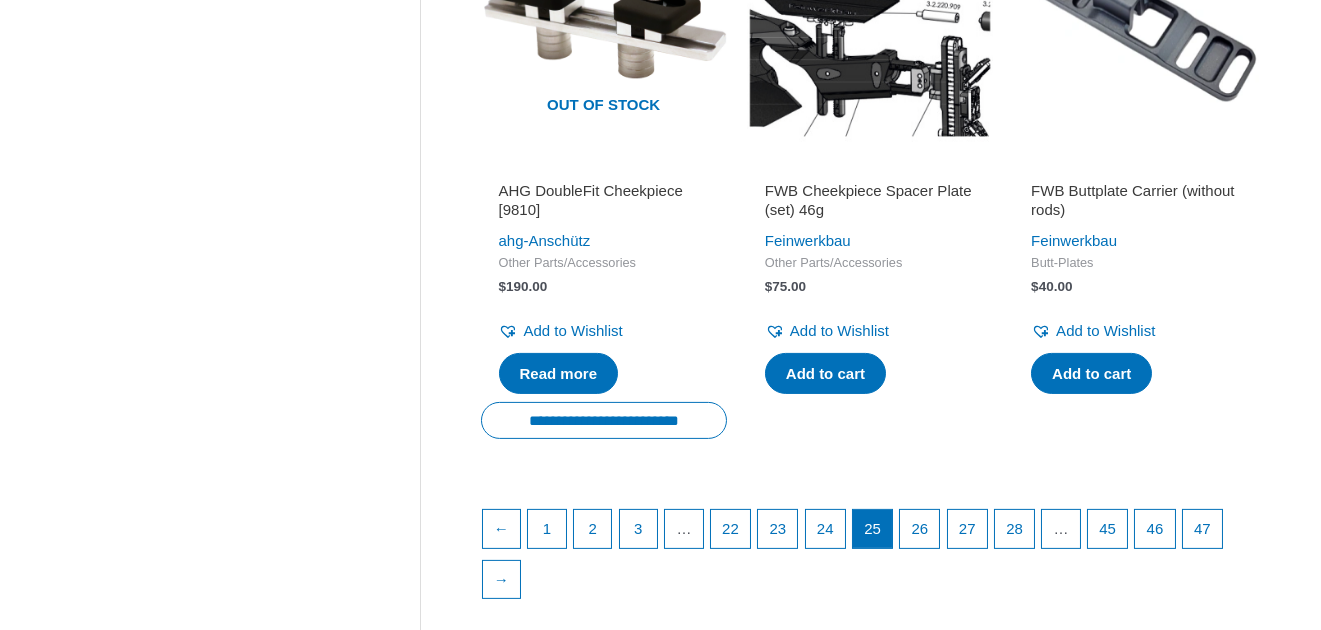 scroll, scrollTop: 2900, scrollLeft: 0, axis: vertical 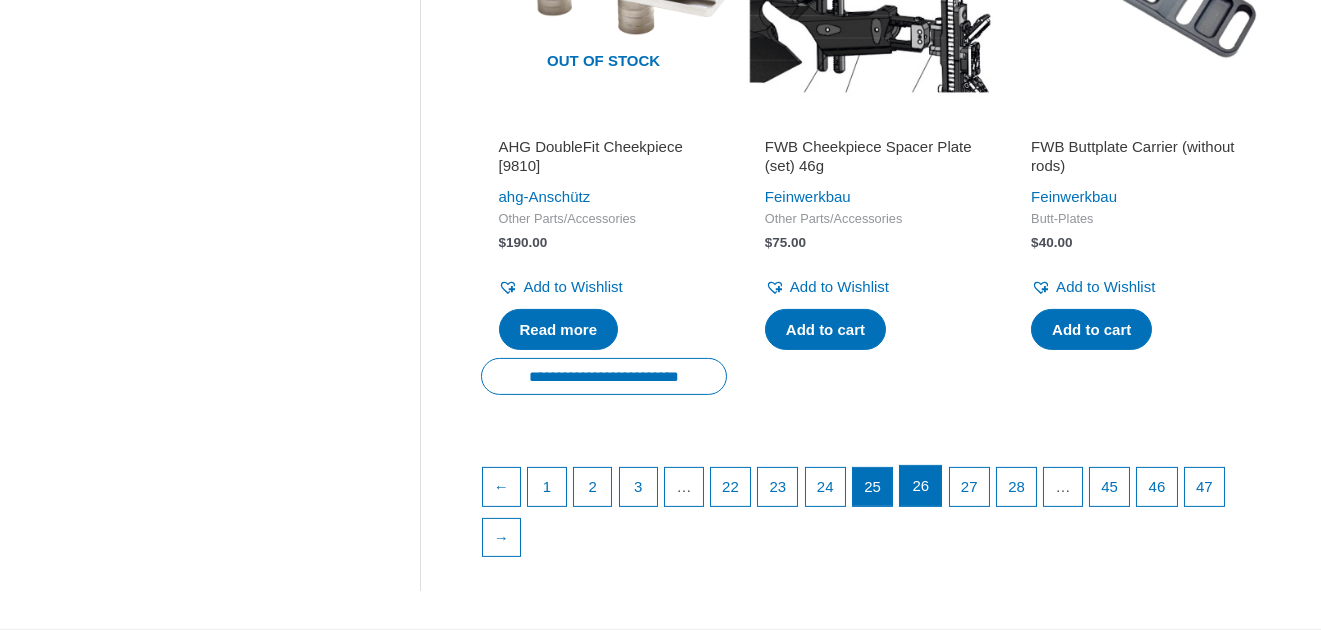 click on "26" at bounding box center (920, 486) 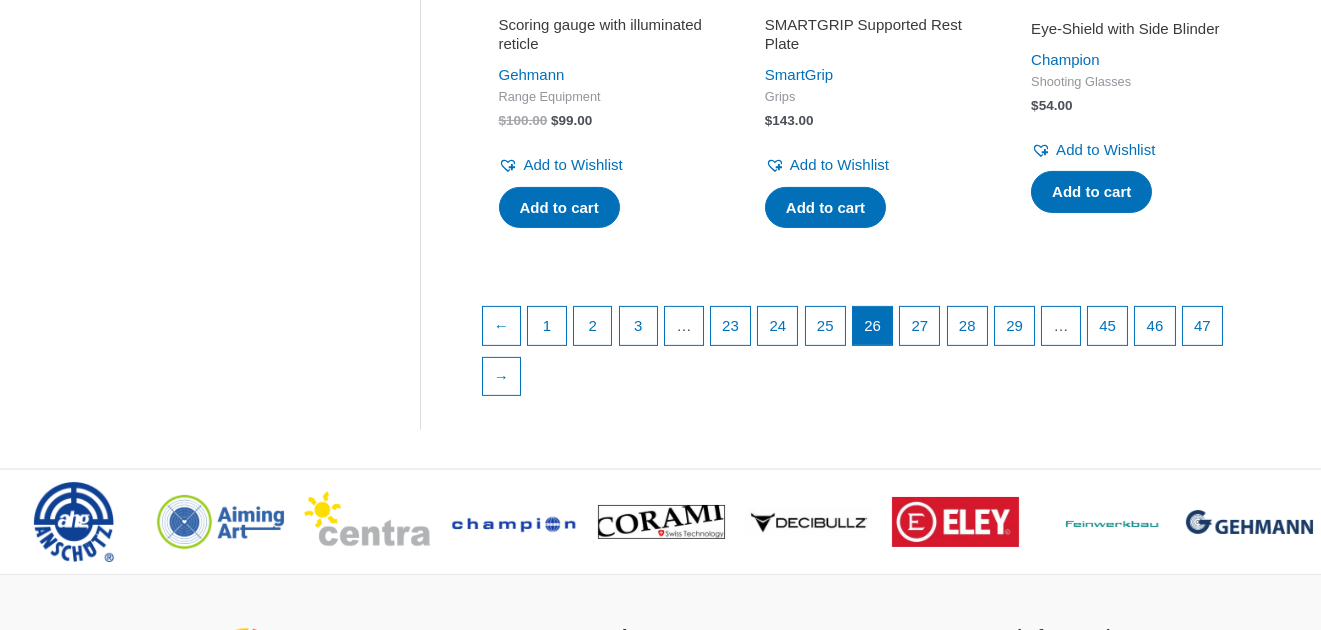 scroll, scrollTop: 3000, scrollLeft: 0, axis: vertical 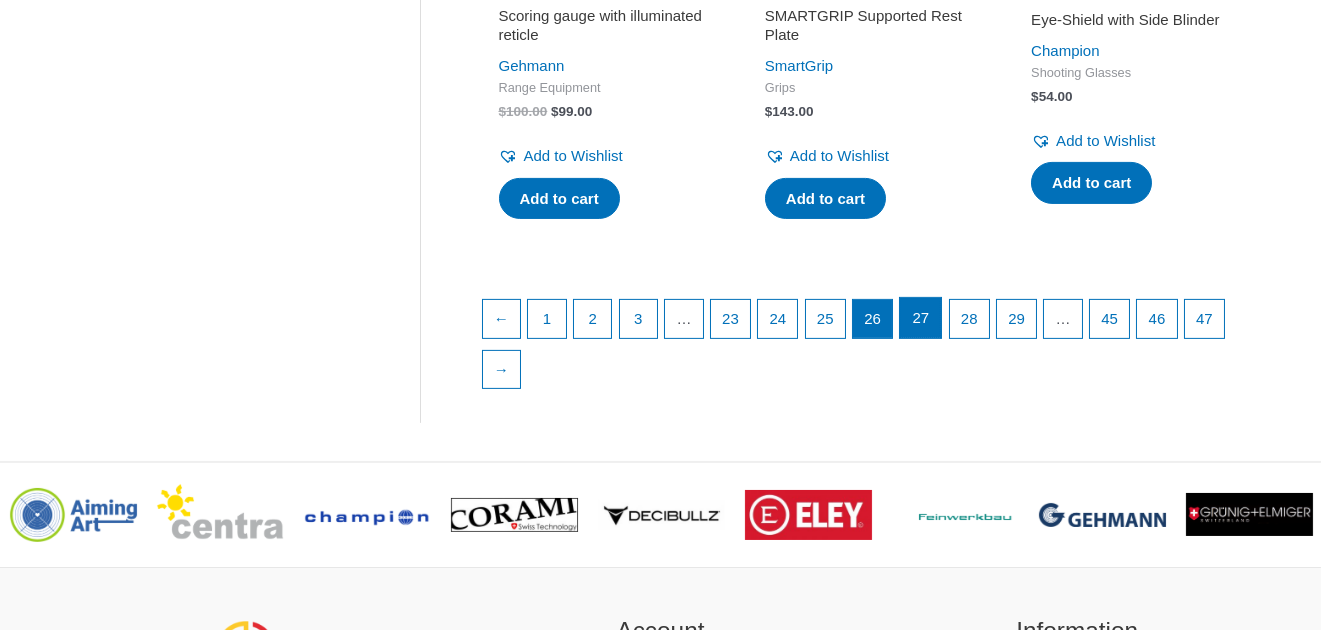 click on "27" at bounding box center [920, 318] 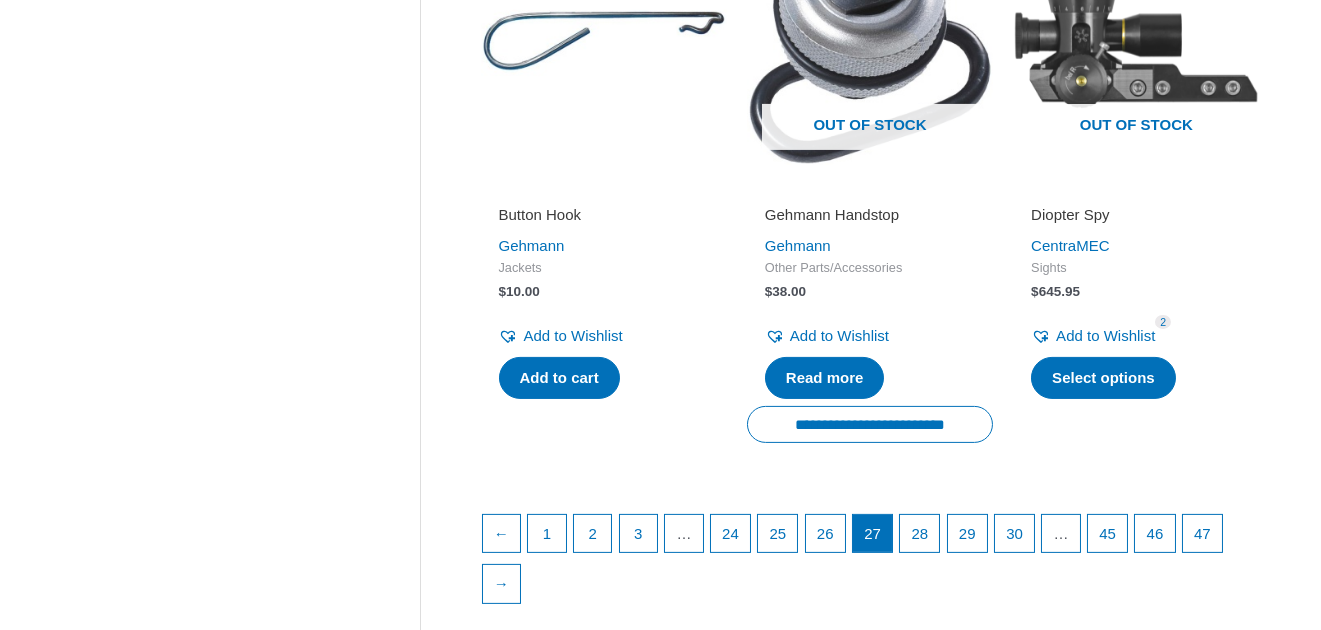 scroll, scrollTop: 2900, scrollLeft: 0, axis: vertical 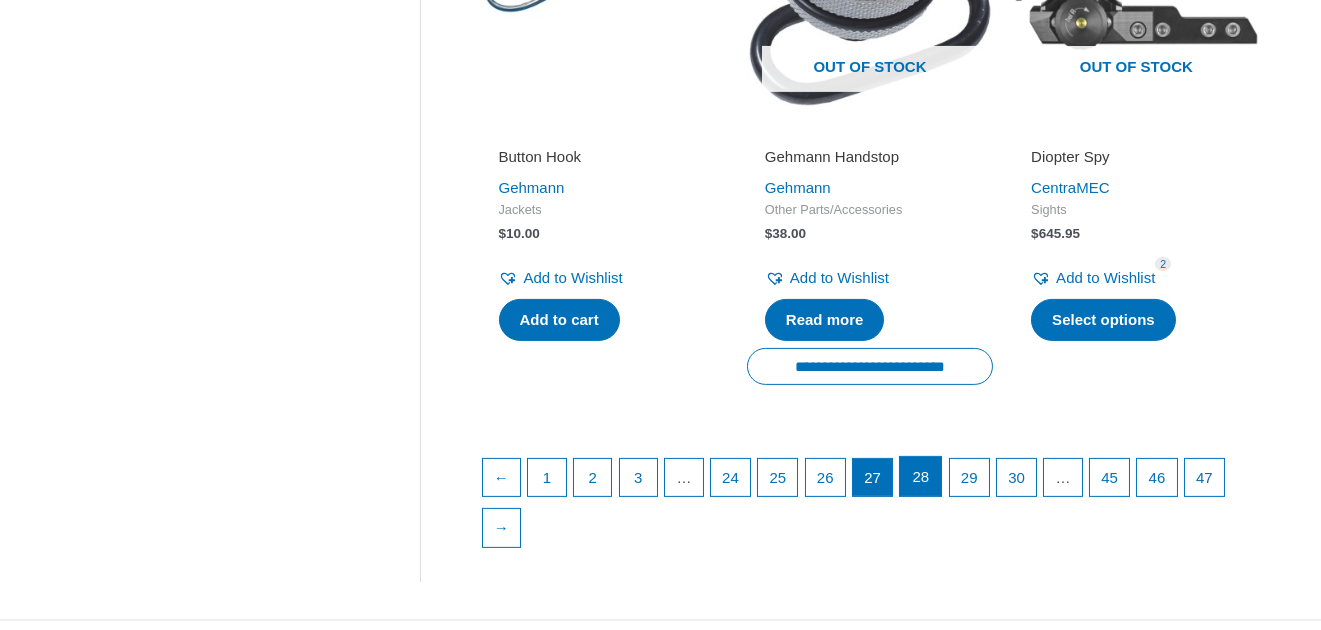 click on "28" at bounding box center [920, 477] 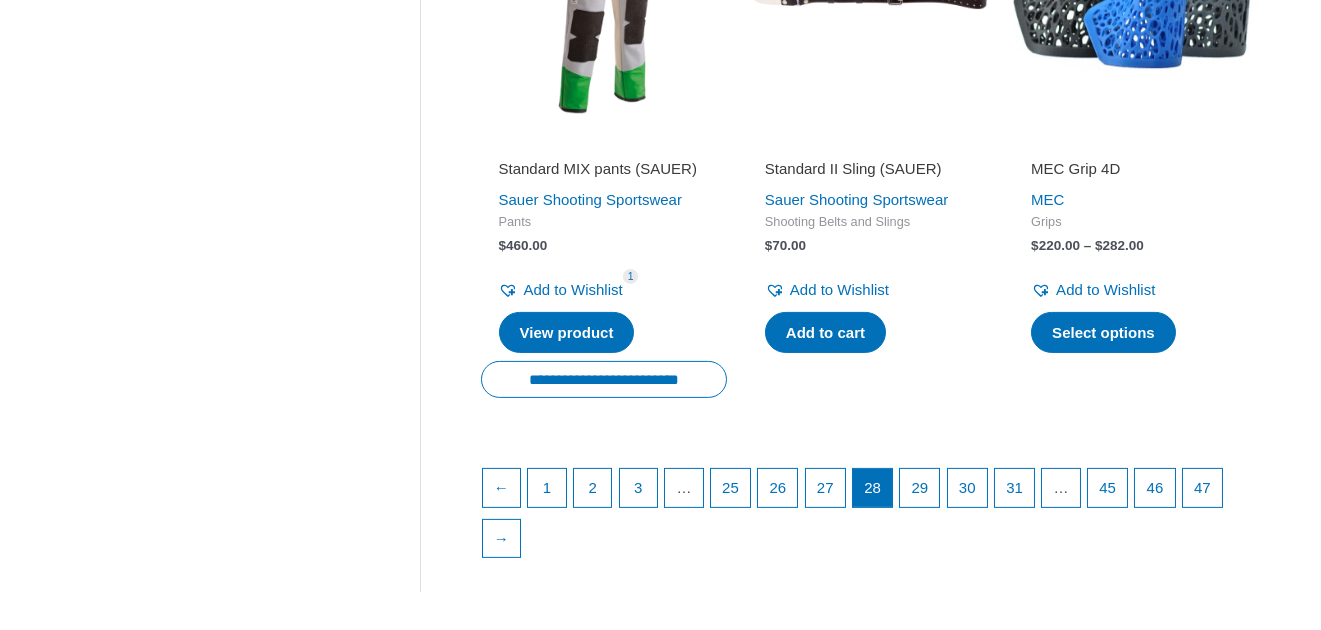 scroll, scrollTop: 2900, scrollLeft: 0, axis: vertical 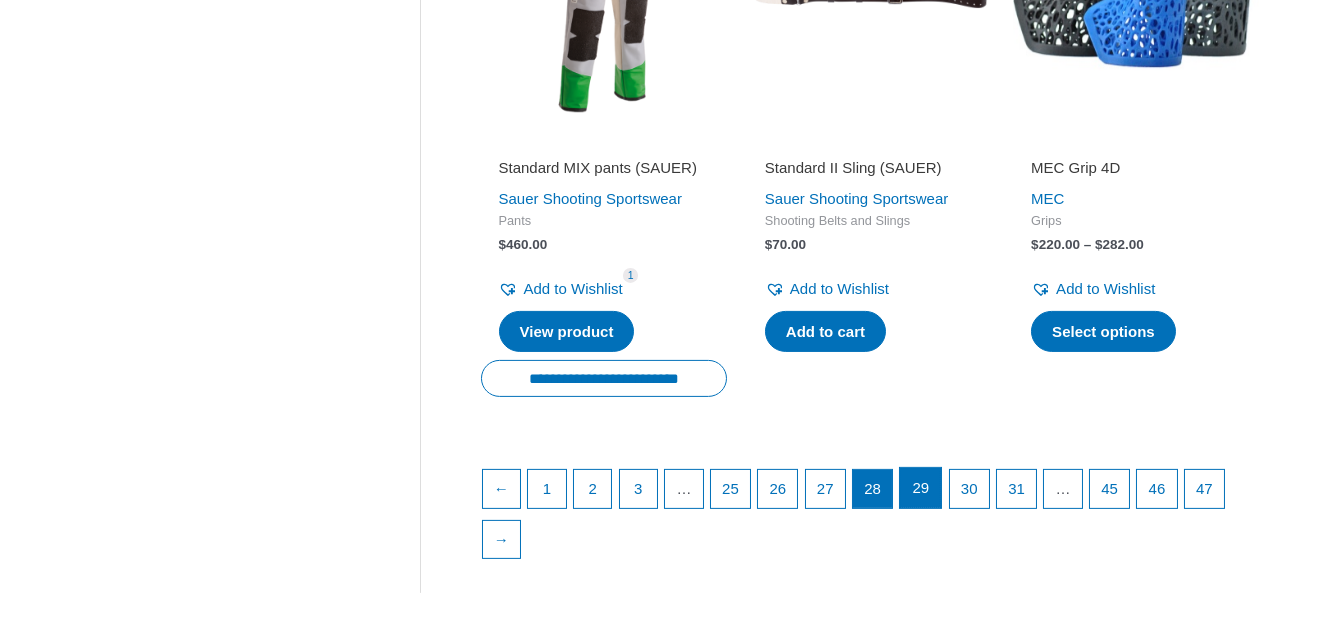 click on "29" at bounding box center (920, 488) 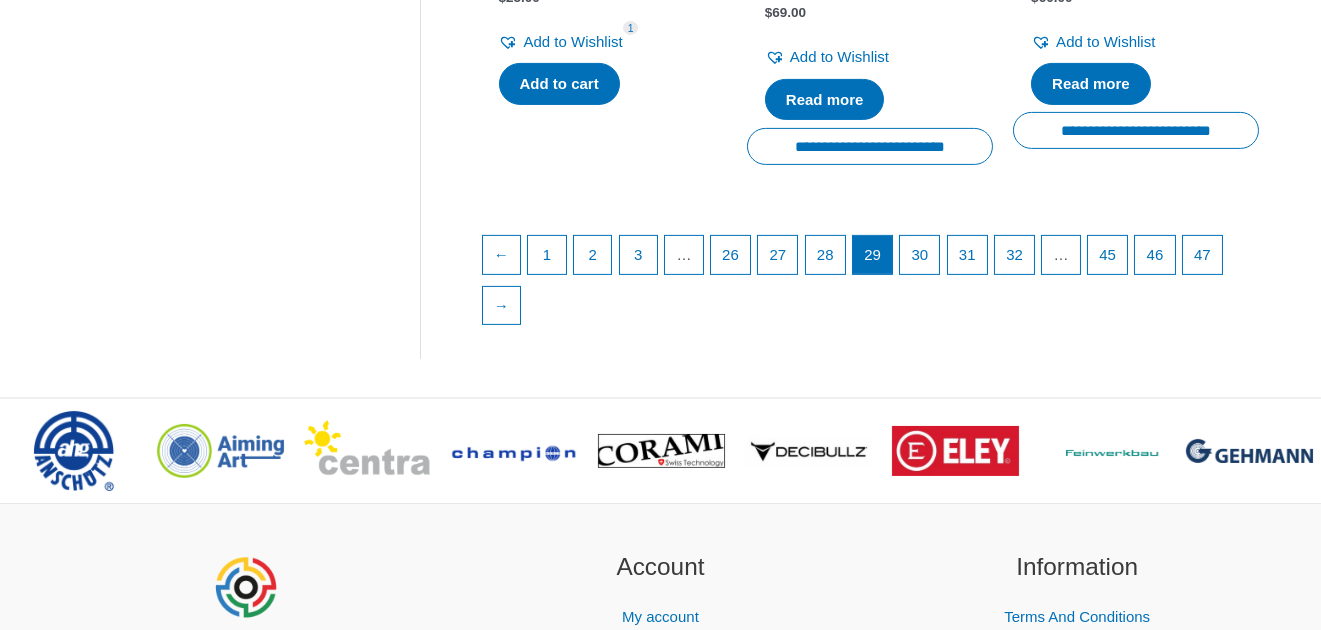 scroll, scrollTop: 3100, scrollLeft: 0, axis: vertical 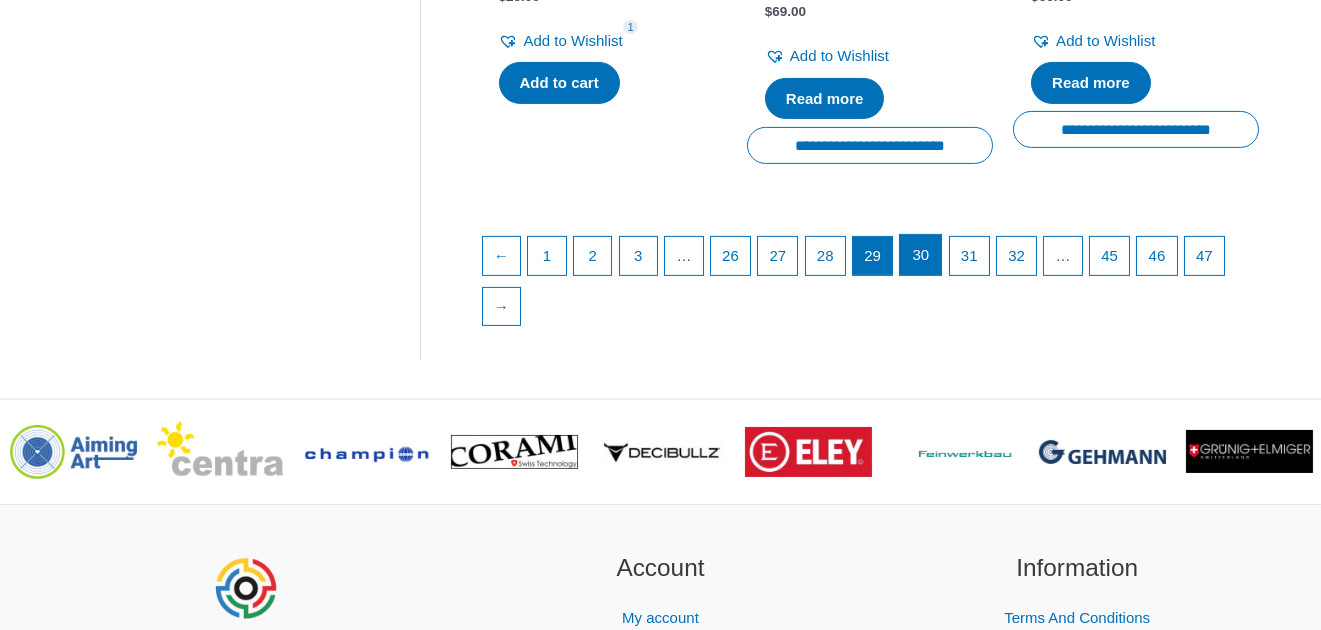 click on "30" at bounding box center [920, 255] 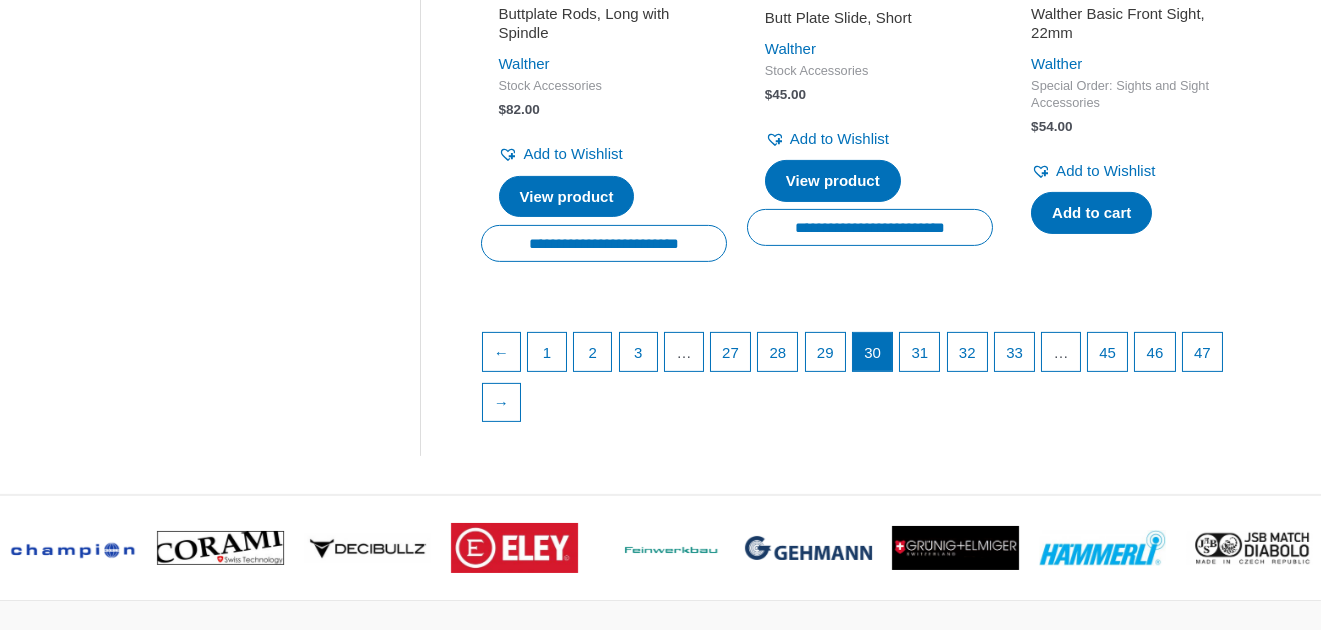 scroll, scrollTop: 3100, scrollLeft: 0, axis: vertical 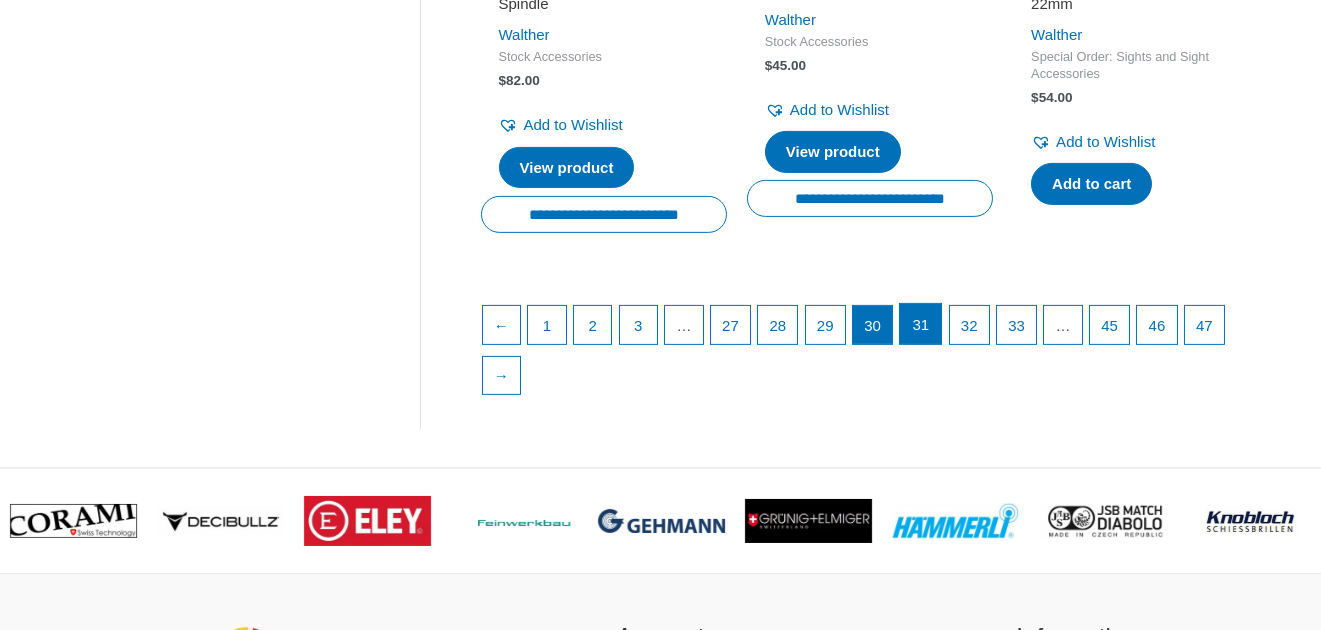 click on "31" at bounding box center (920, 324) 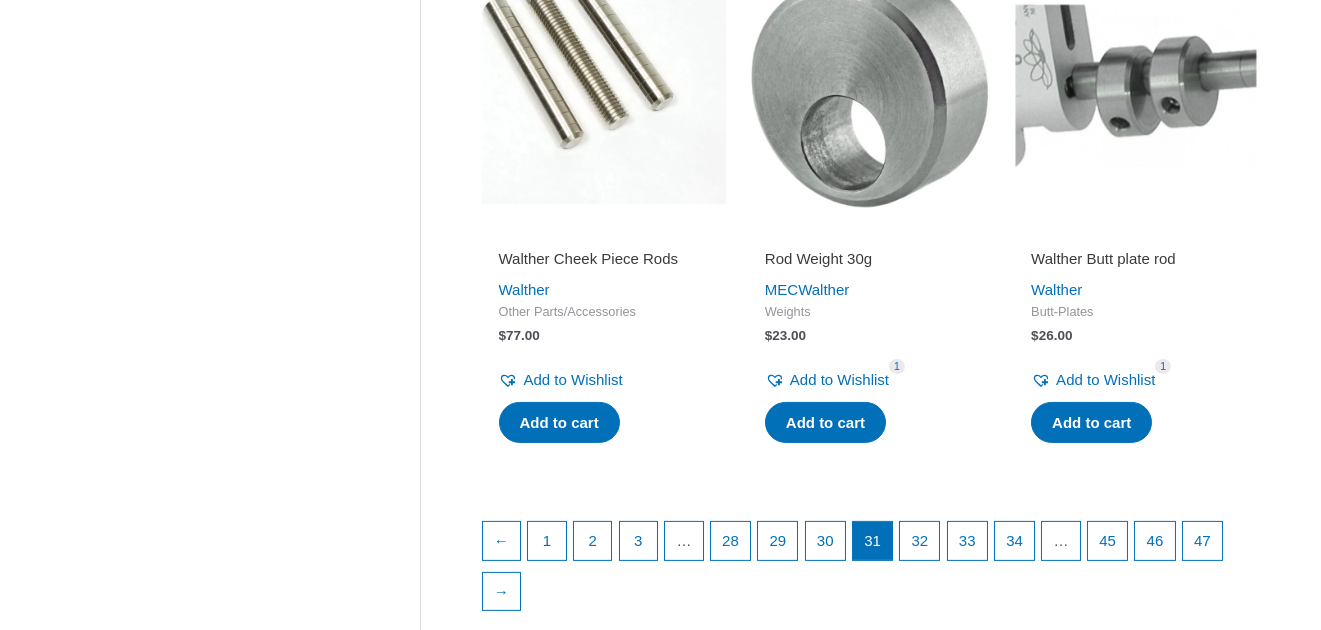 scroll, scrollTop: 2900, scrollLeft: 0, axis: vertical 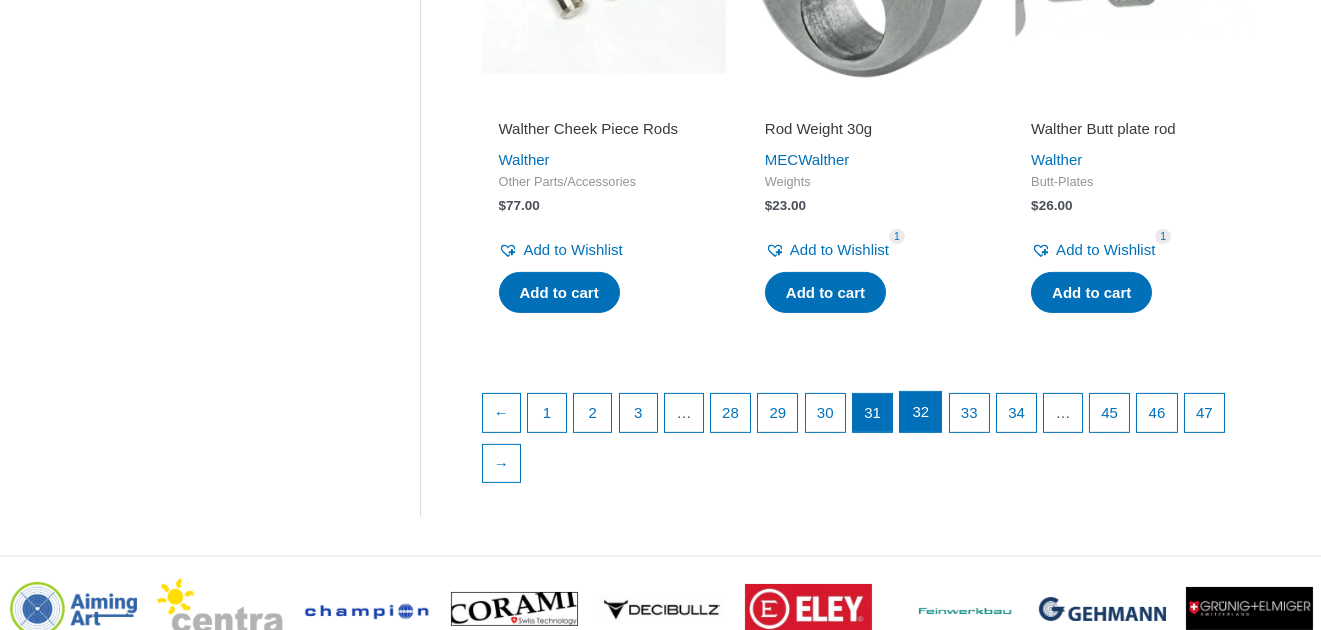 click on "32" at bounding box center (920, 412) 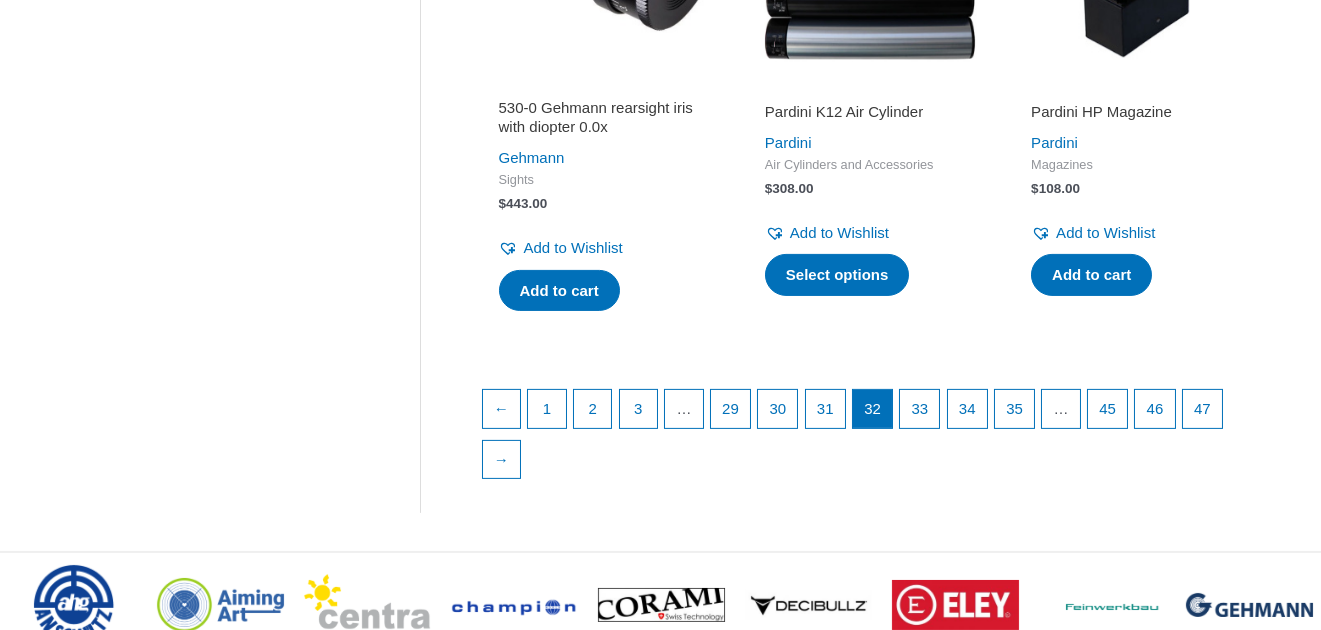 scroll, scrollTop: 2900, scrollLeft: 0, axis: vertical 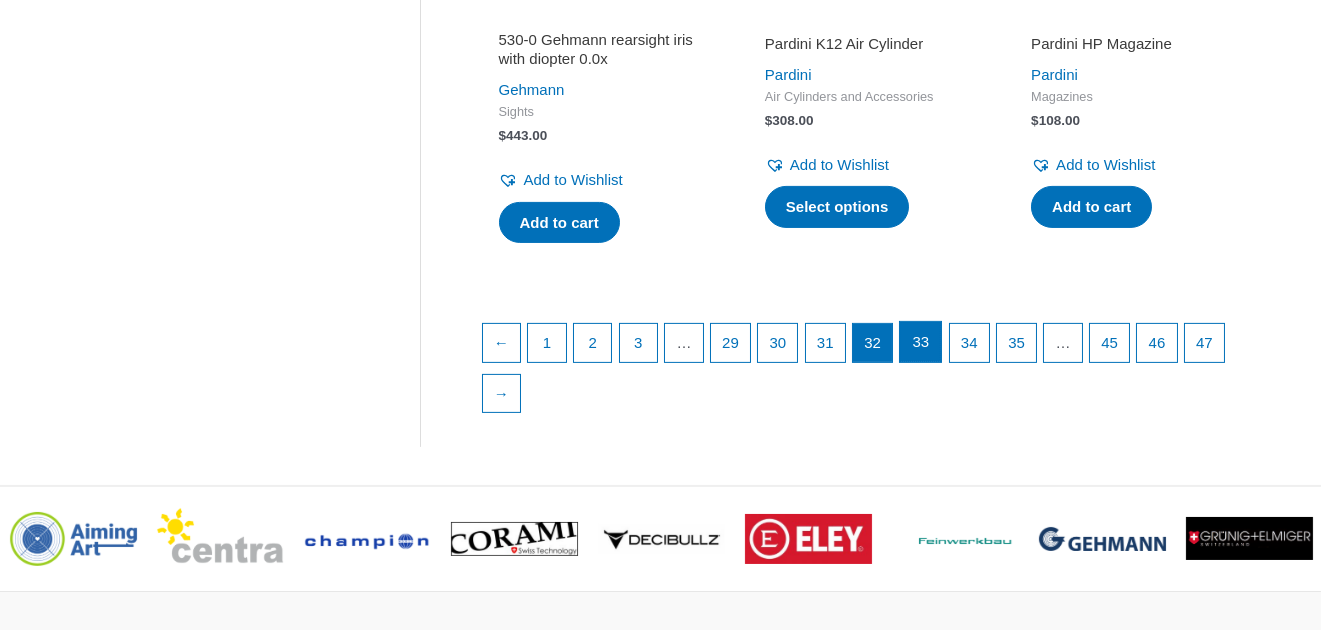 click on "33" at bounding box center (920, 342) 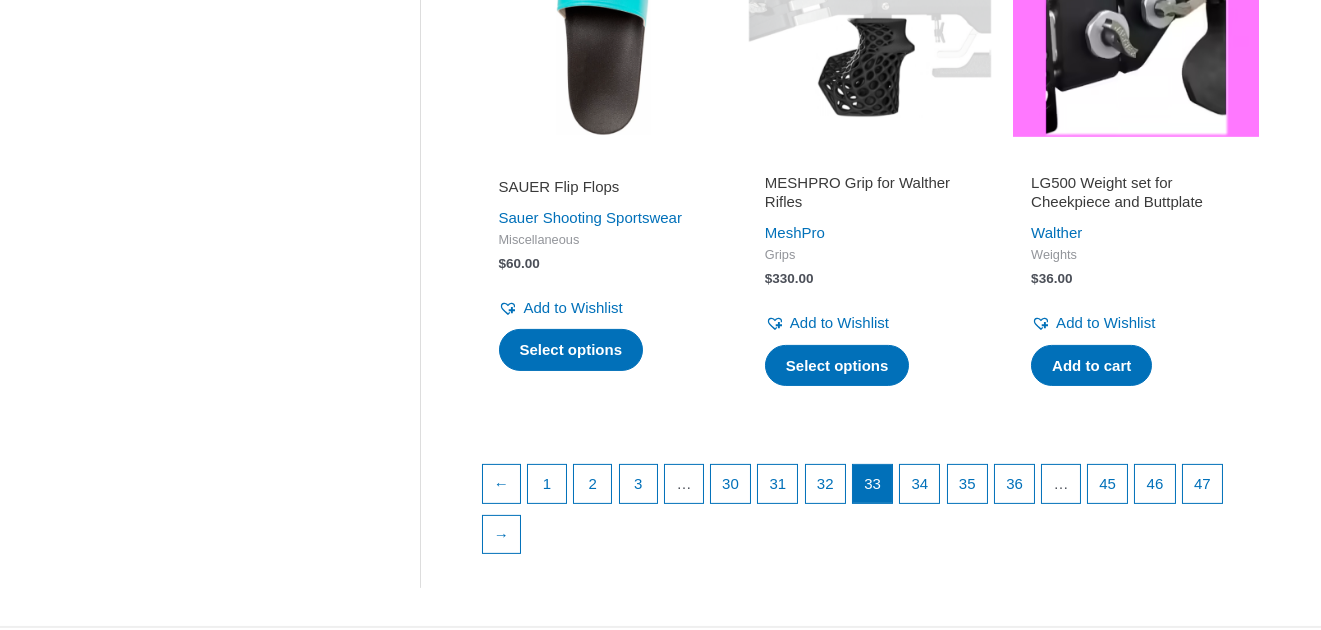 scroll, scrollTop: 2800, scrollLeft: 0, axis: vertical 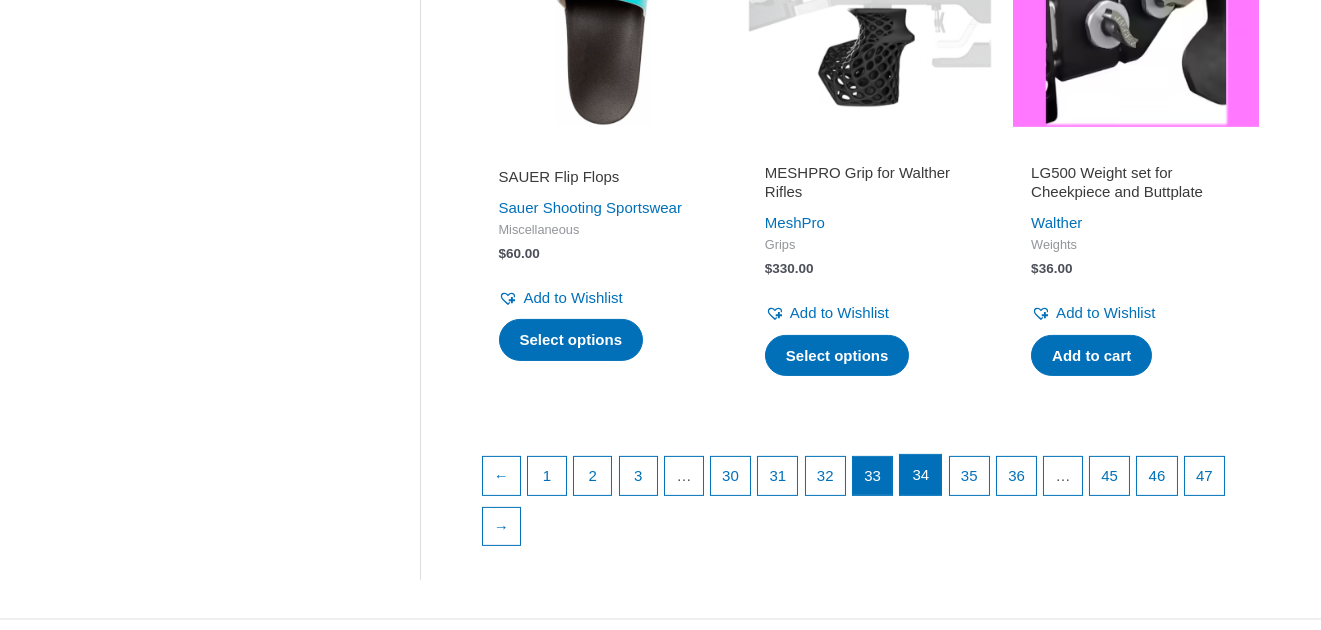 click on "34" at bounding box center (920, 475) 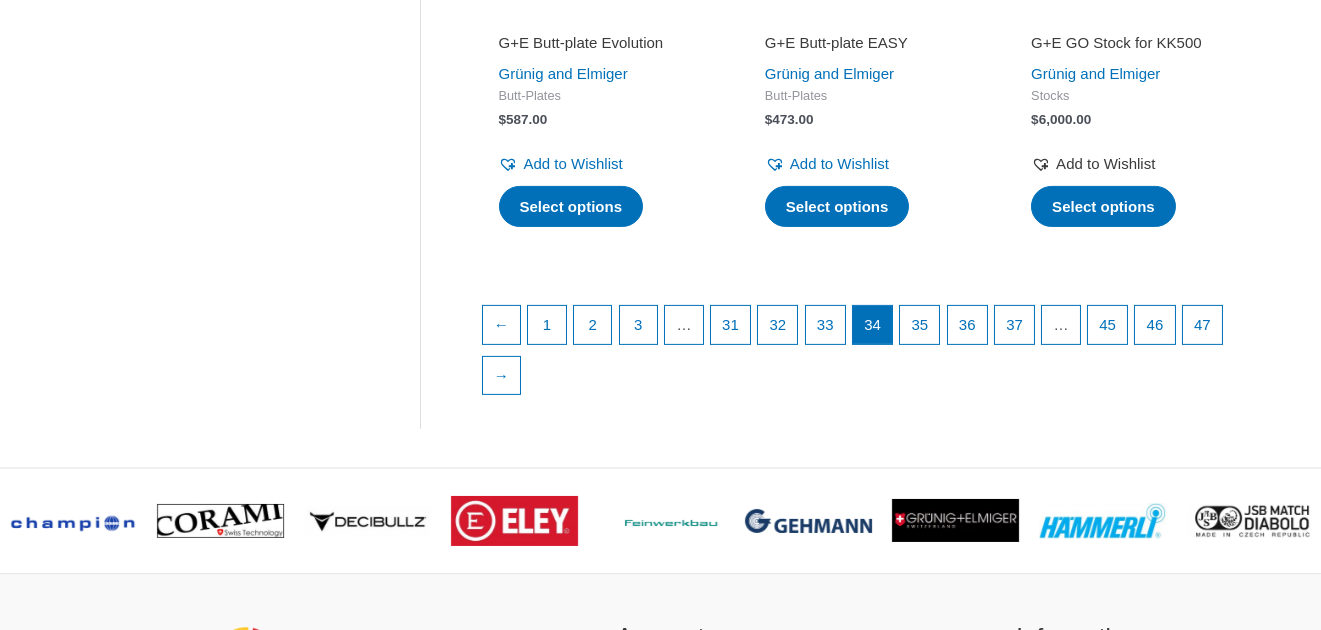 scroll, scrollTop: 2900, scrollLeft: 0, axis: vertical 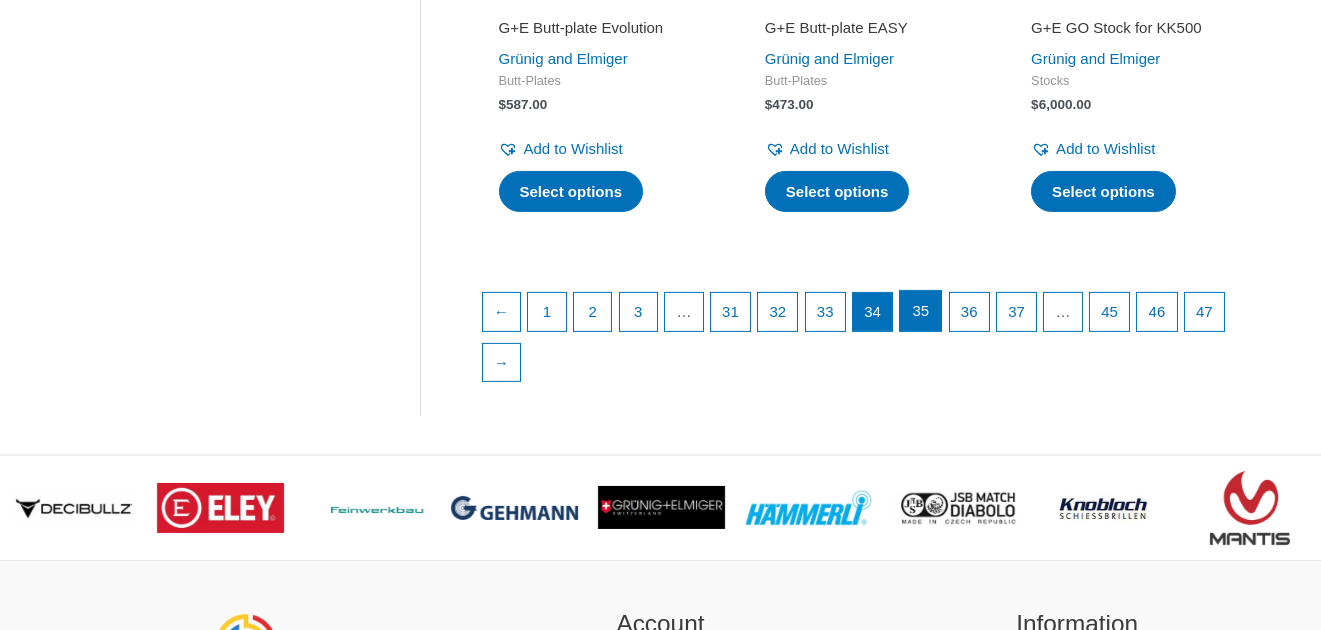 click on "35" at bounding box center (920, 311) 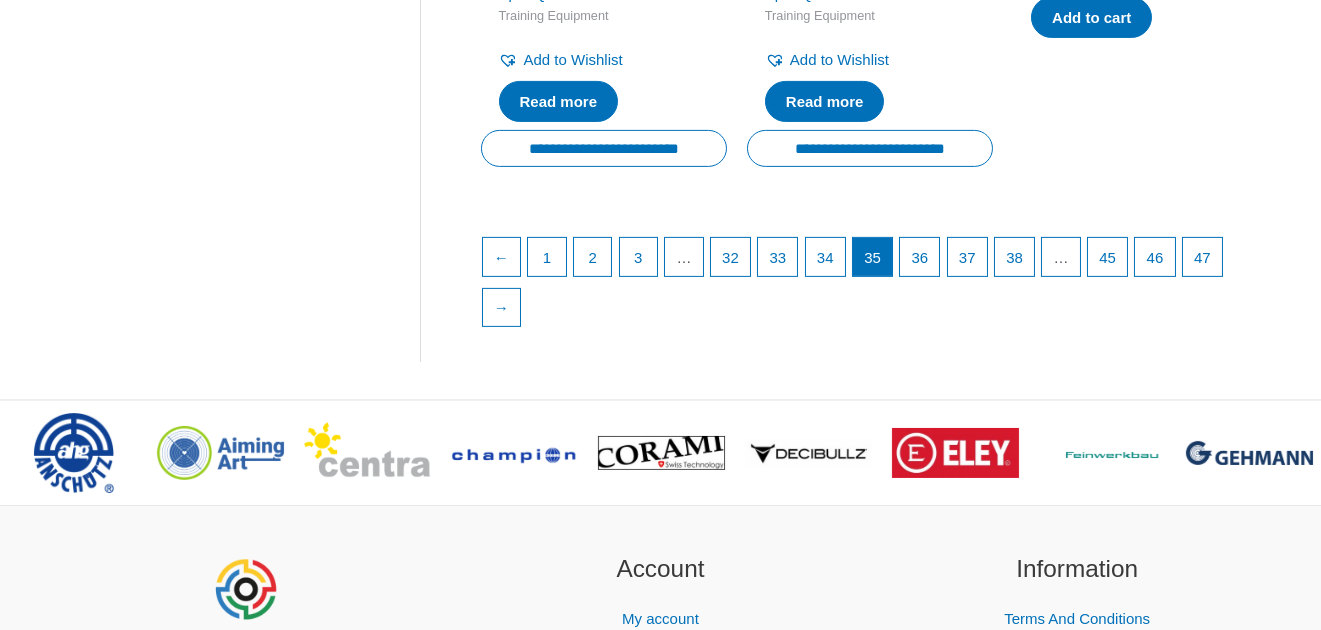 scroll, scrollTop: 3000, scrollLeft: 0, axis: vertical 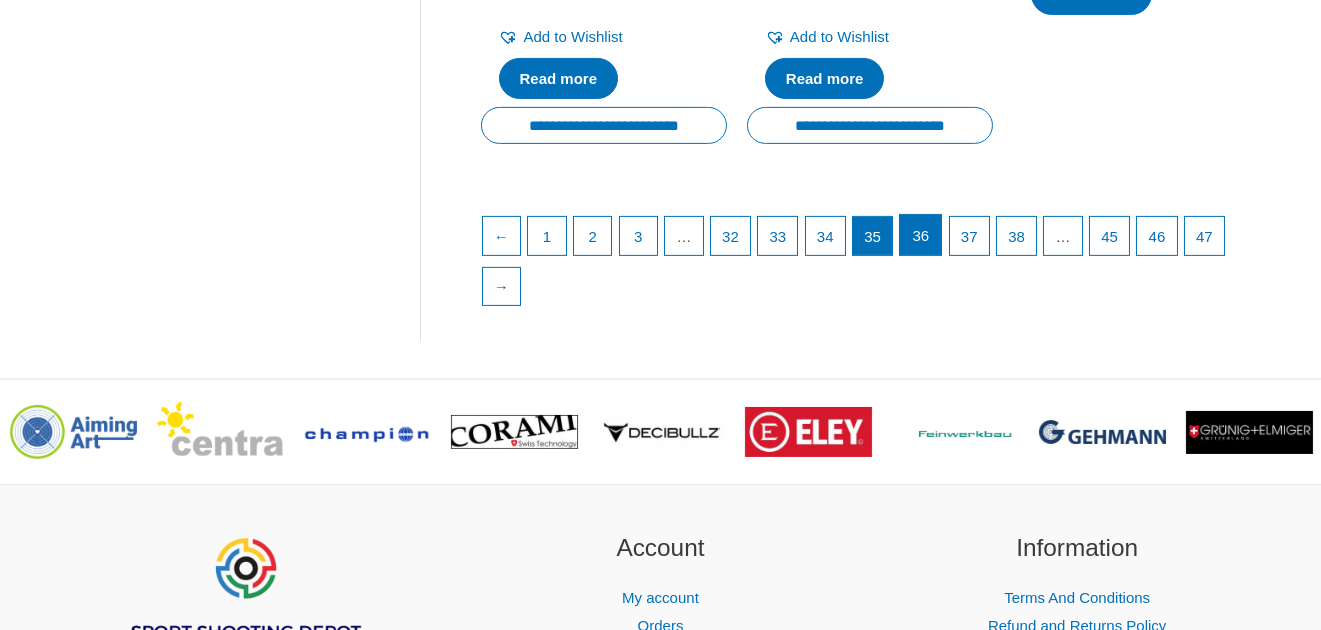 click on "36" at bounding box center [920, 235] 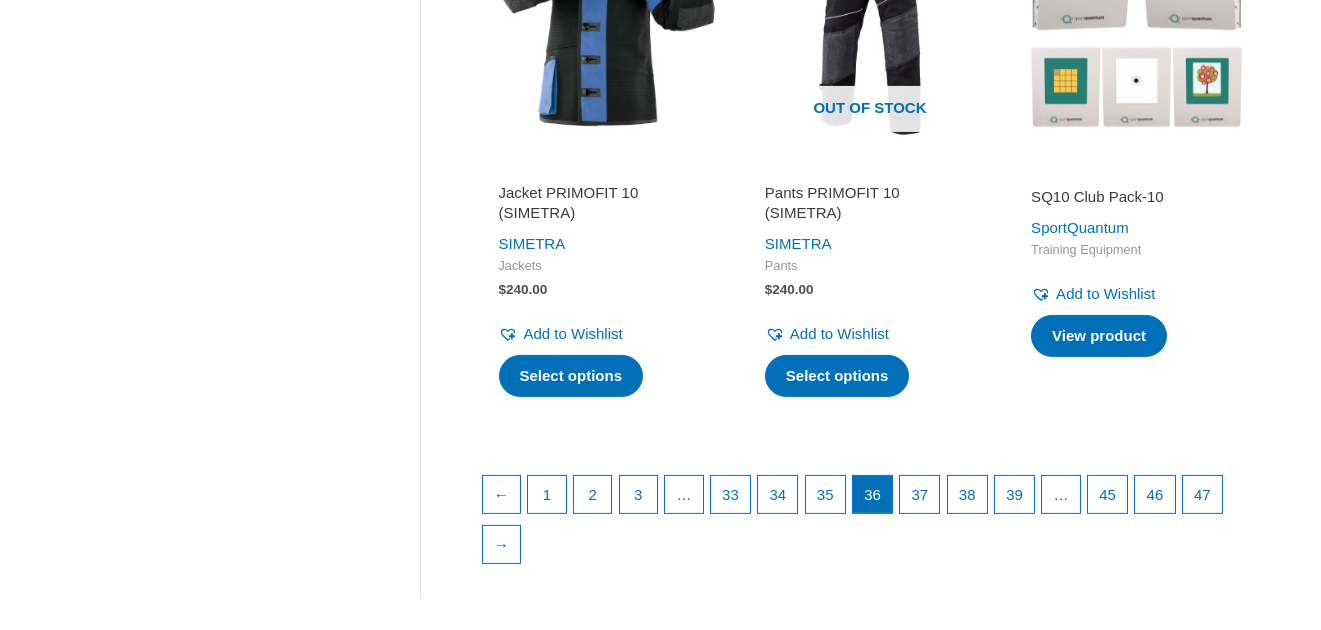 scroll, scrollTop: 2900, scrollLeft: 0, axis: vertical 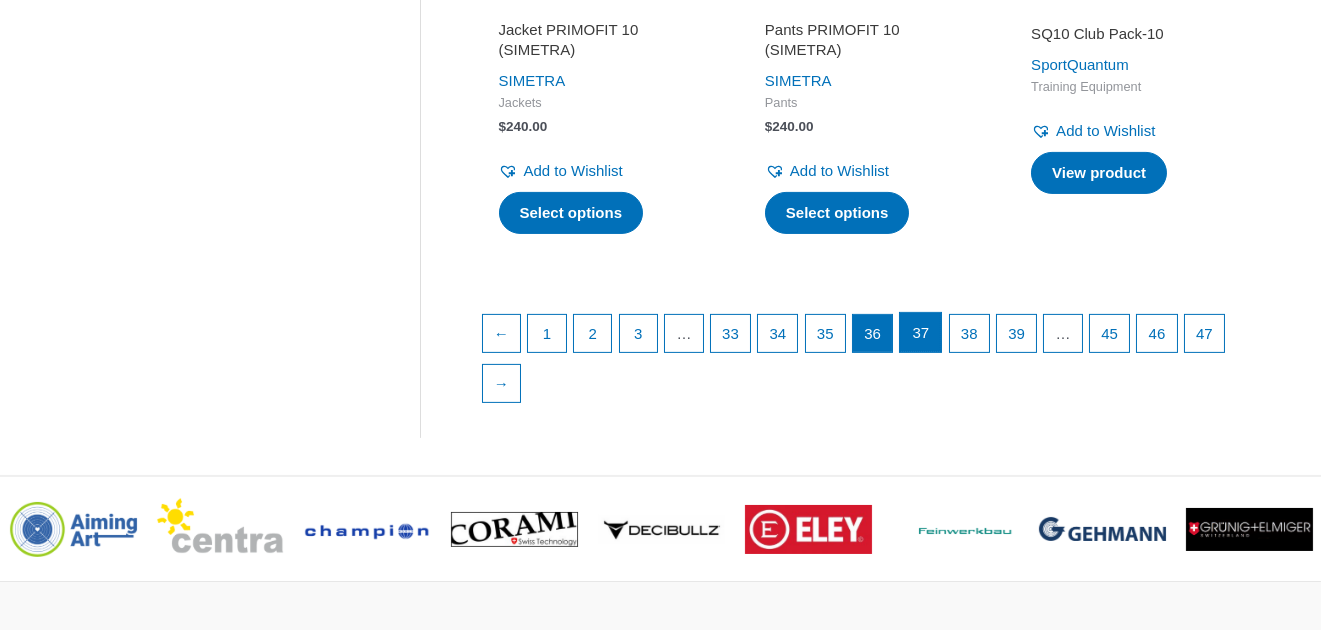 click on "37" at bounding box center (920, 333) 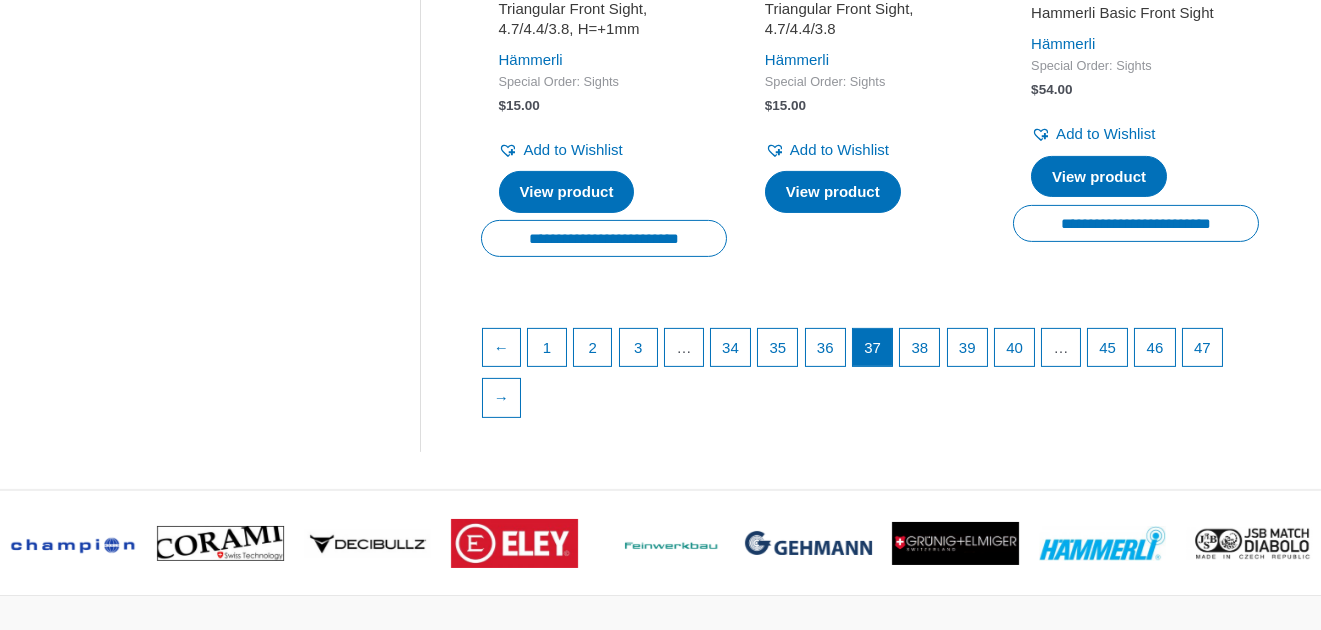 scroll, scrollTop: 3100, scrollLeft: 0, axis: vertical 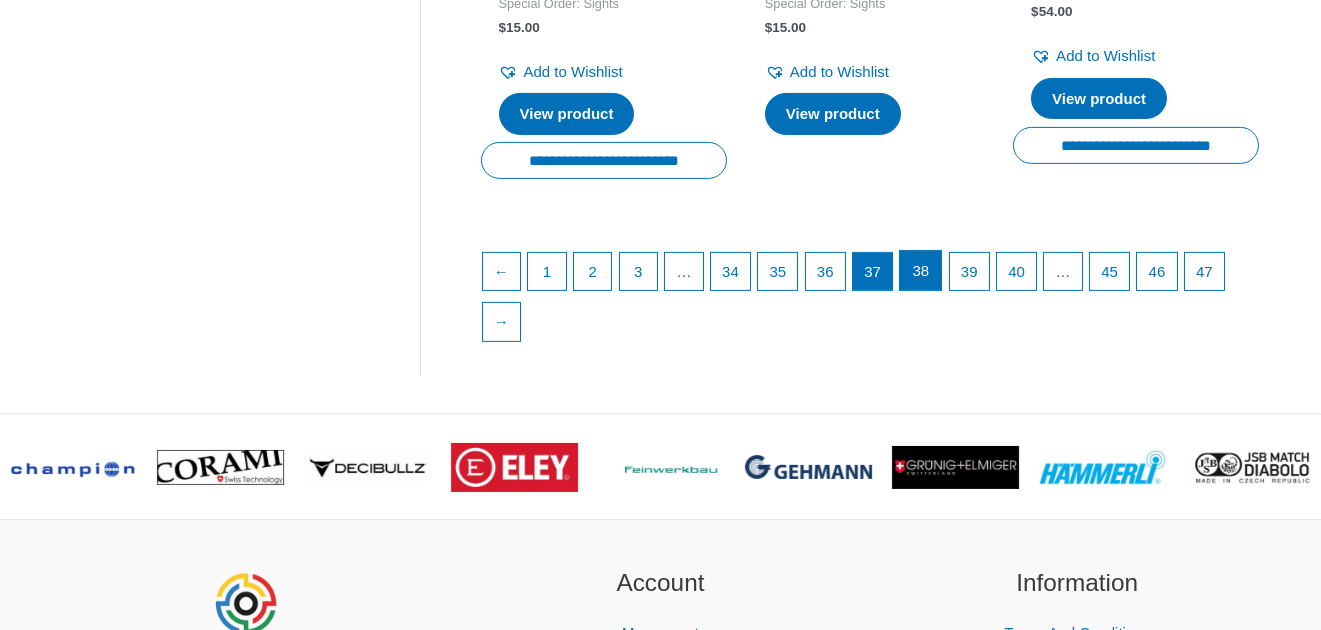 click on "38" at bounding box center (920, 271) 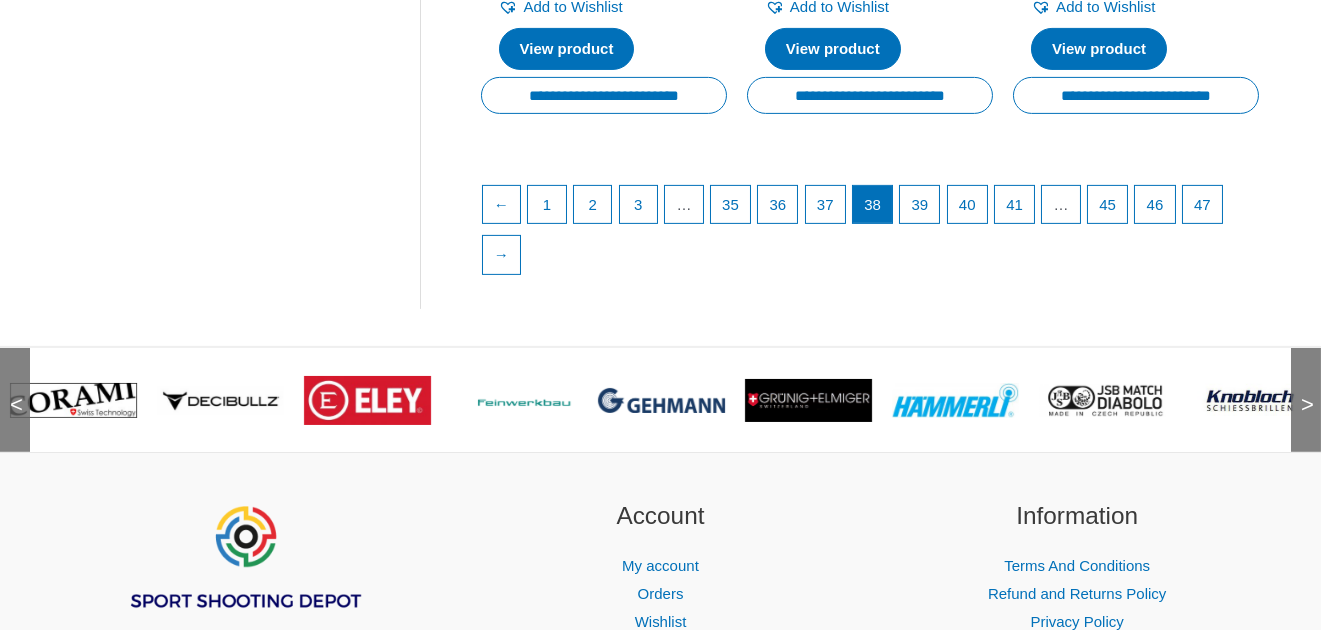 scroll, scrollTop: 3200, scrollLeft: 0, axis: vertical 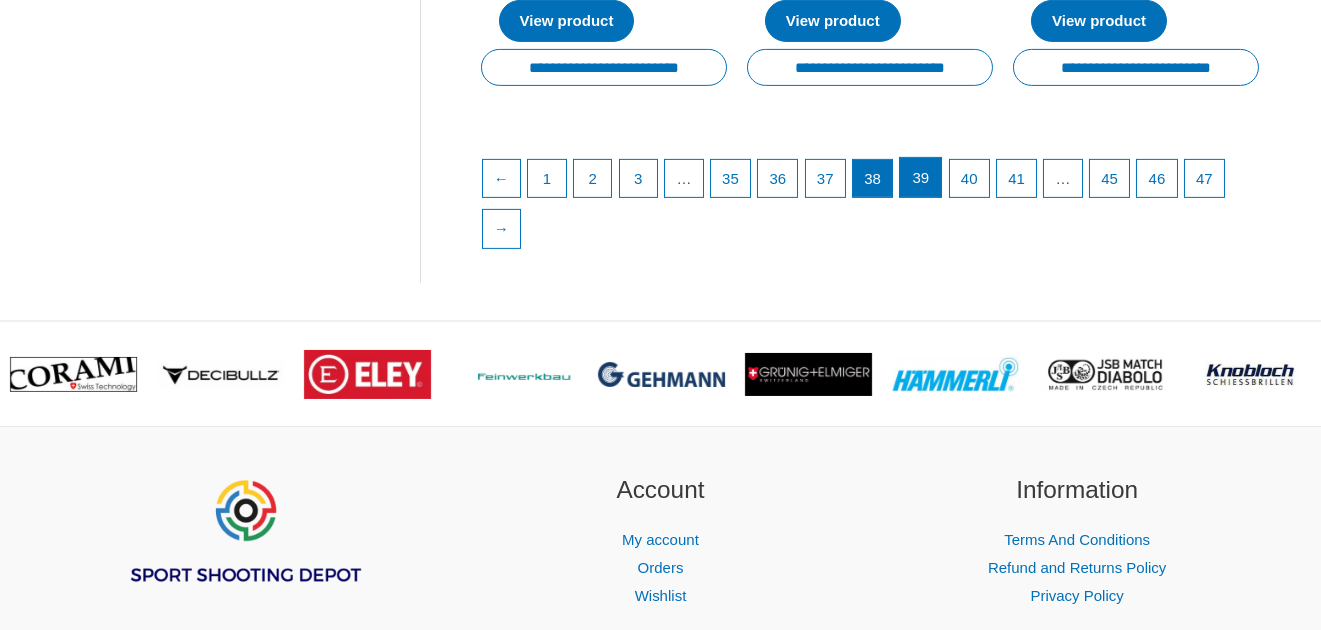 click on "39" at bounding box center [920, 178] 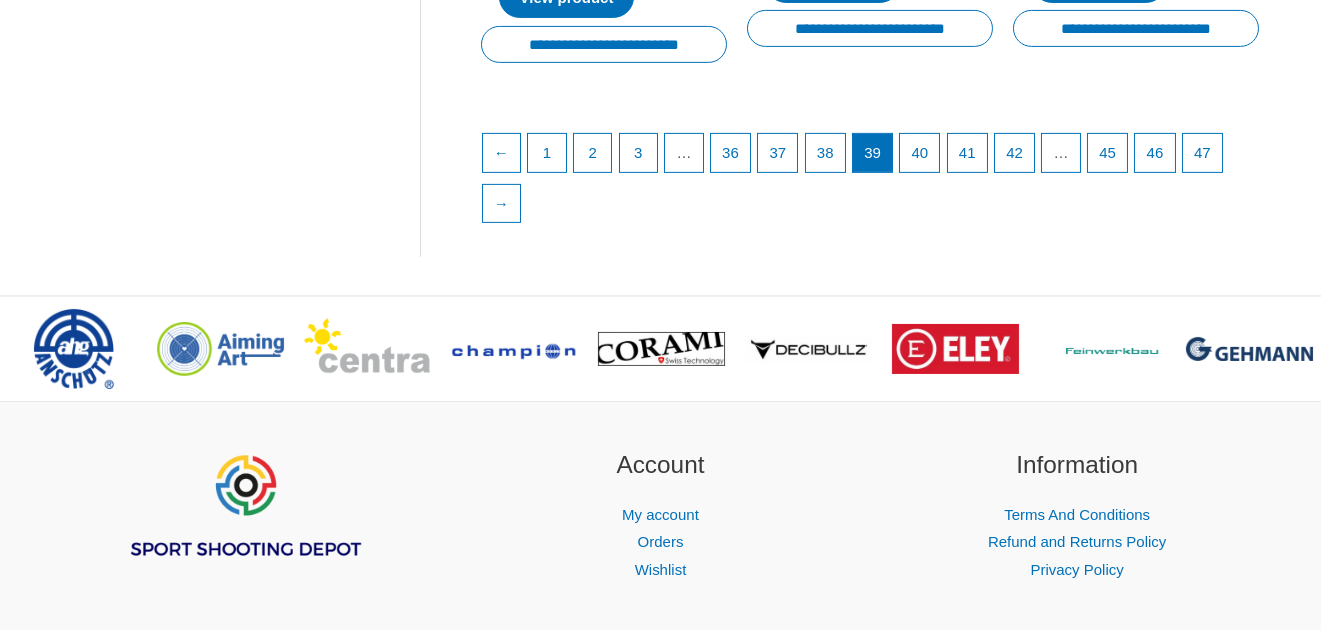 scroll, scrollTop: 3300, scrollLeft: 0, axis: vertical 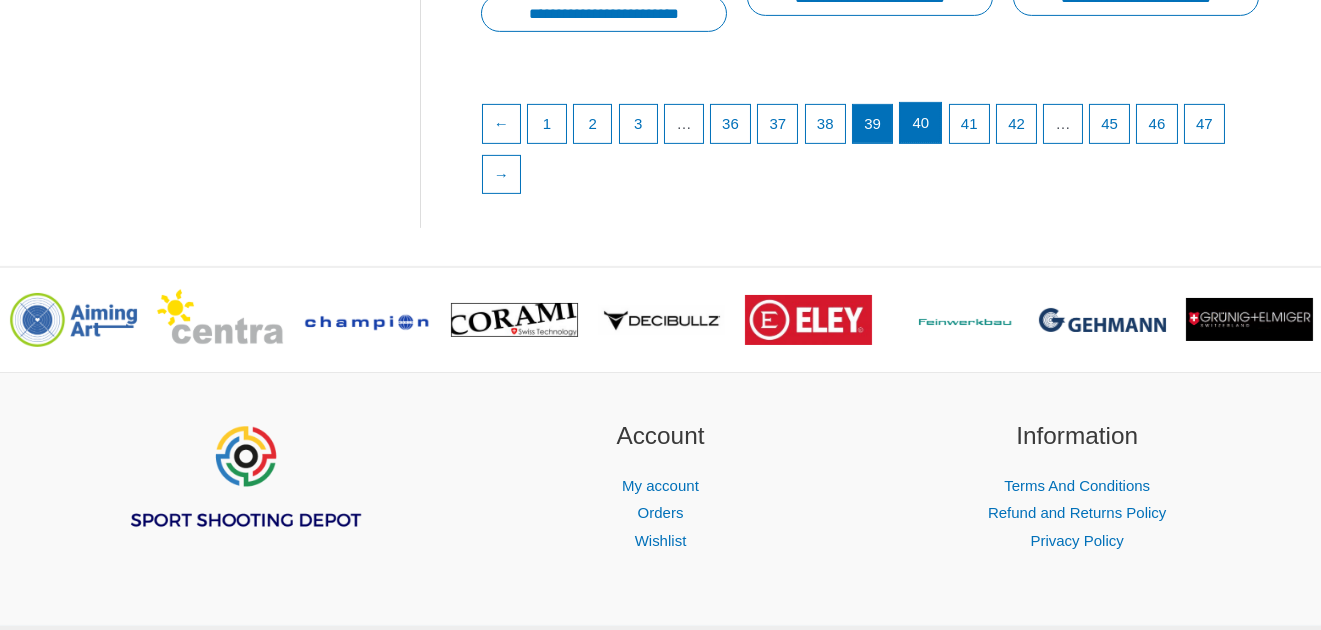 click on "40" at bounding box center [920, 123] 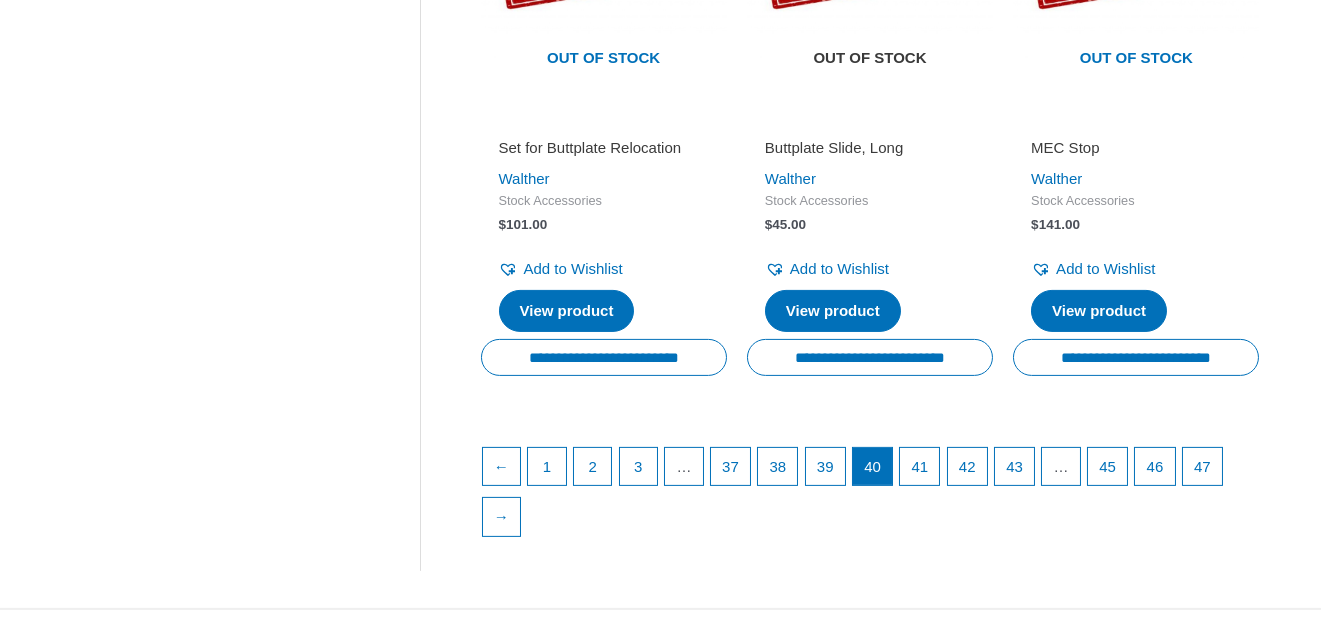 scroll, scrollTop: 3000, scrollLeft: 0, axis: vertical 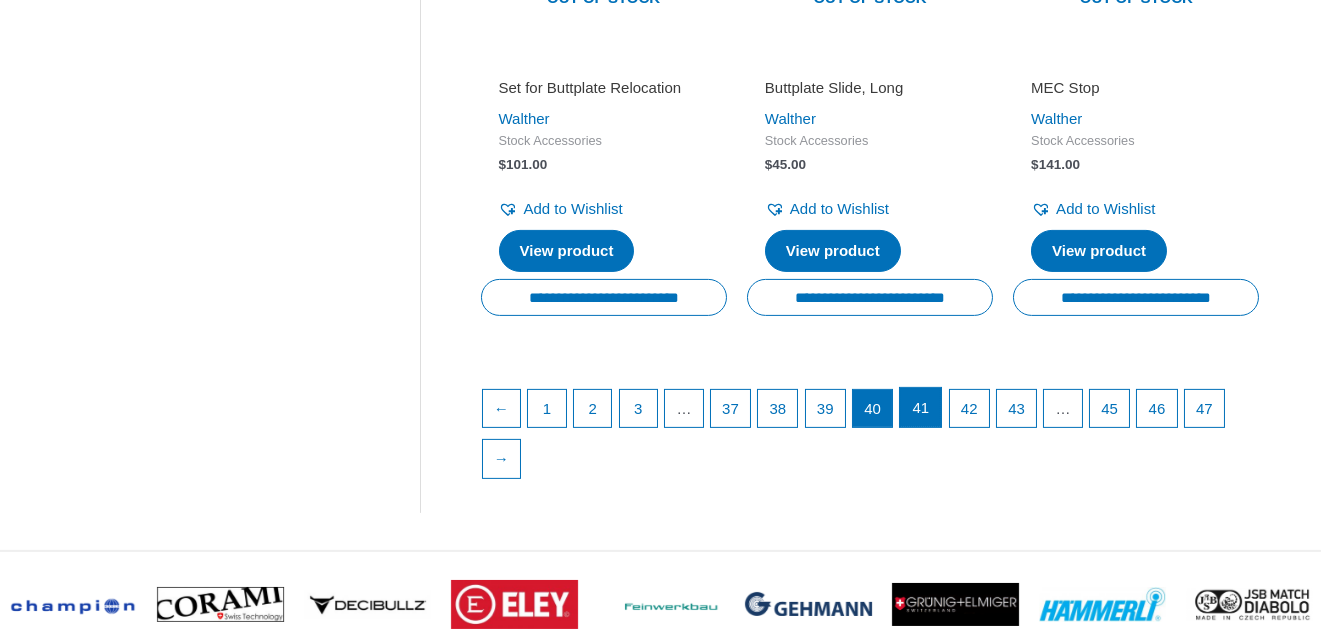 click on "41" at bounding box center (920, 408) 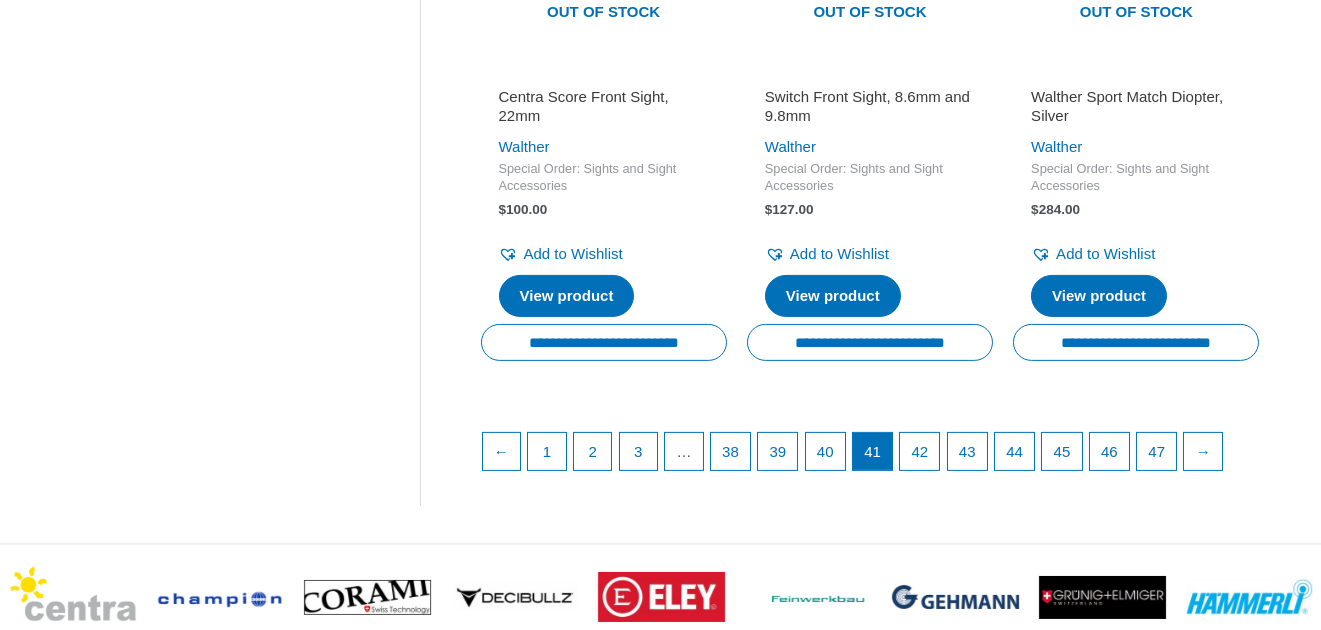scroll, scrollTop: 3000, scrollLeft: 0, axis: vertical 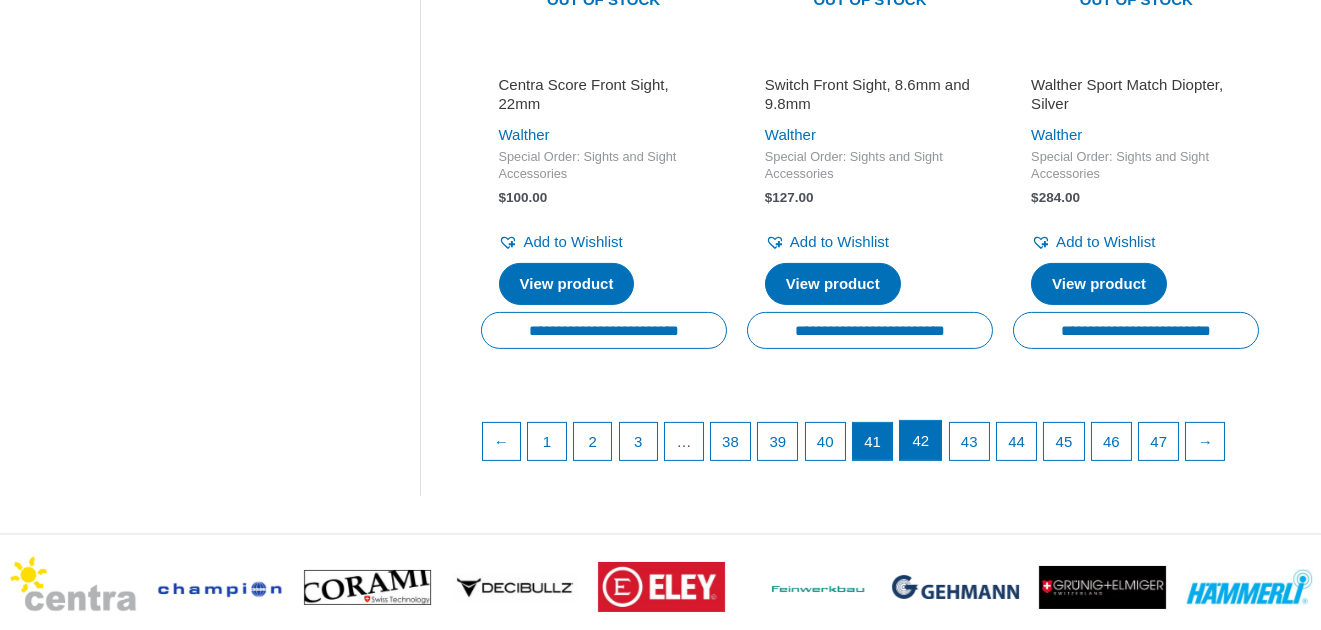 click on "42" at bounding box center [920, 441] 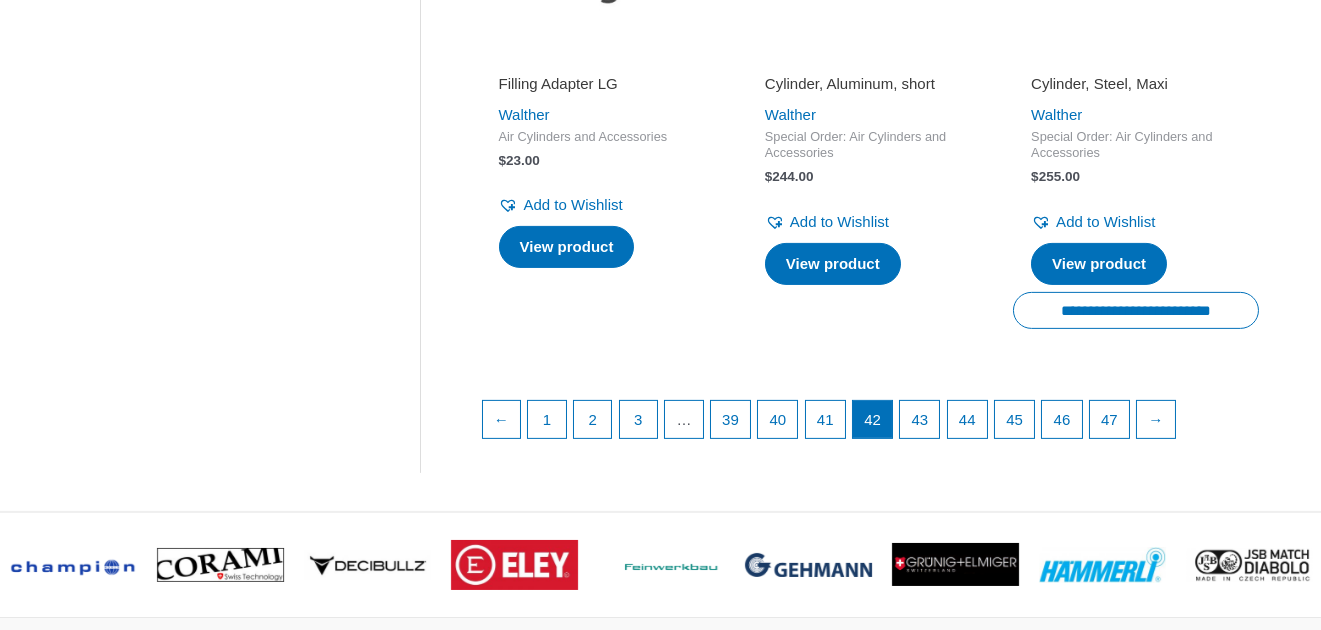 scroll, scrollTop: 3100, scrollLeft: 0, axis: vertical 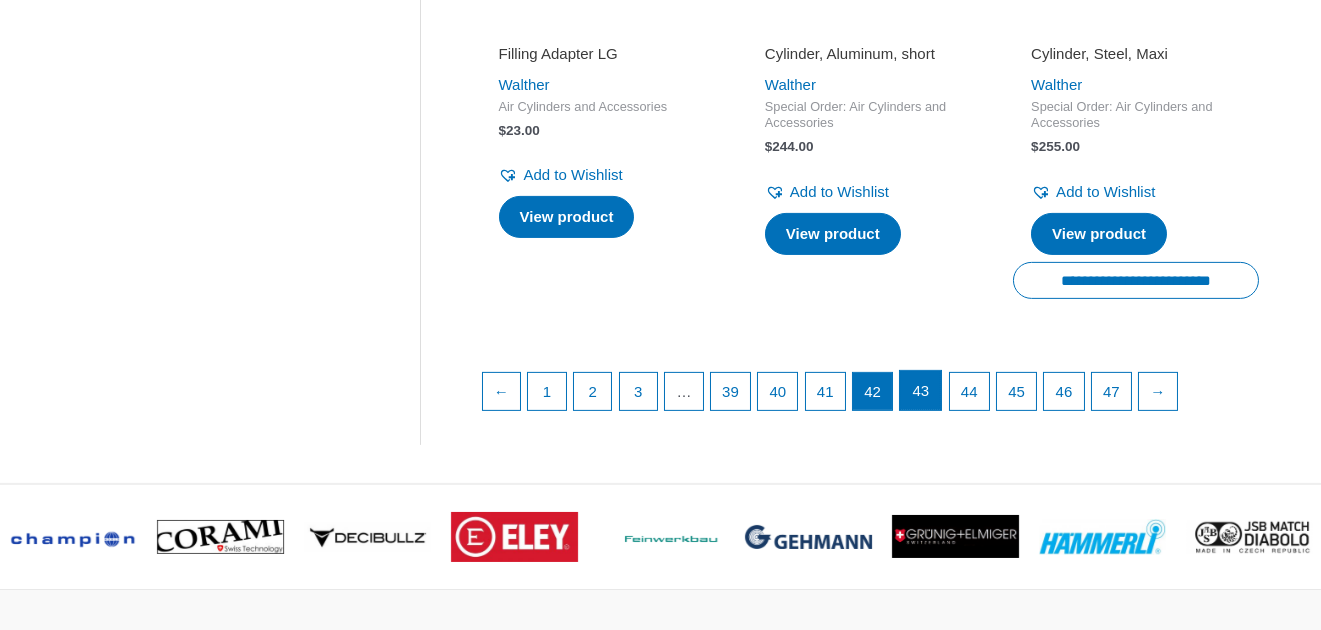 click on "43" at bounding box center (920, 391) 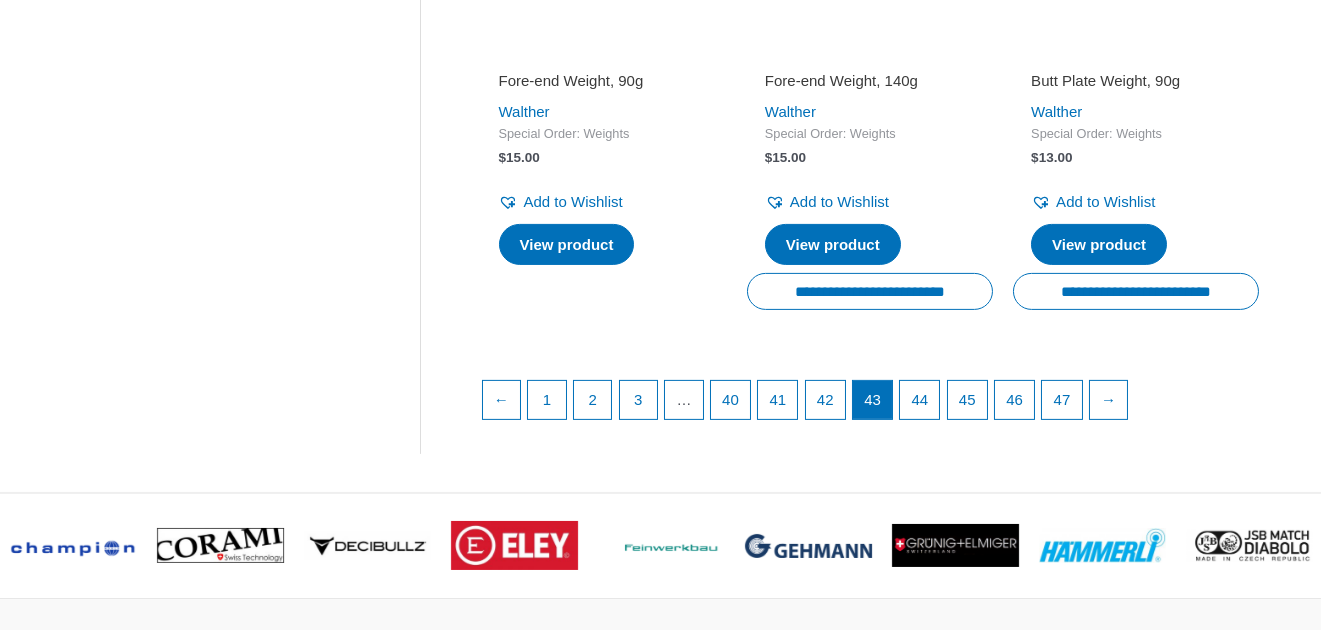 scroll, scrollTop: 3000, scrollLeft: 0, axis: vertical 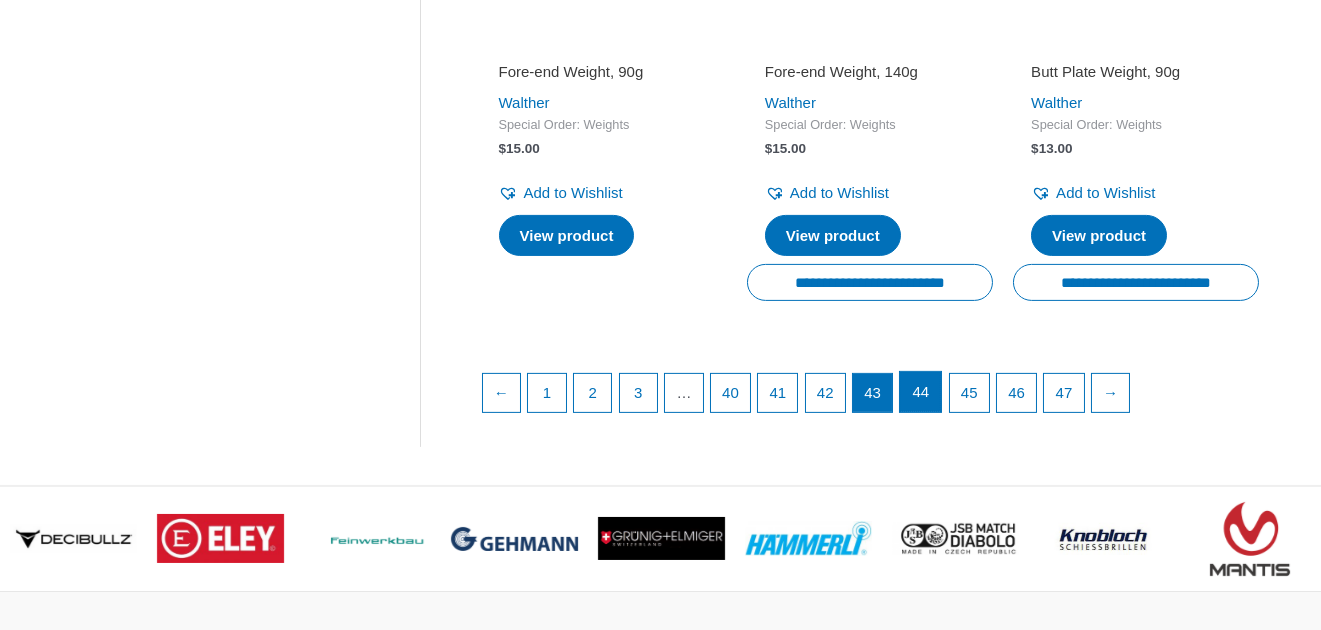 click on "44" at bounding box center (920, 392) 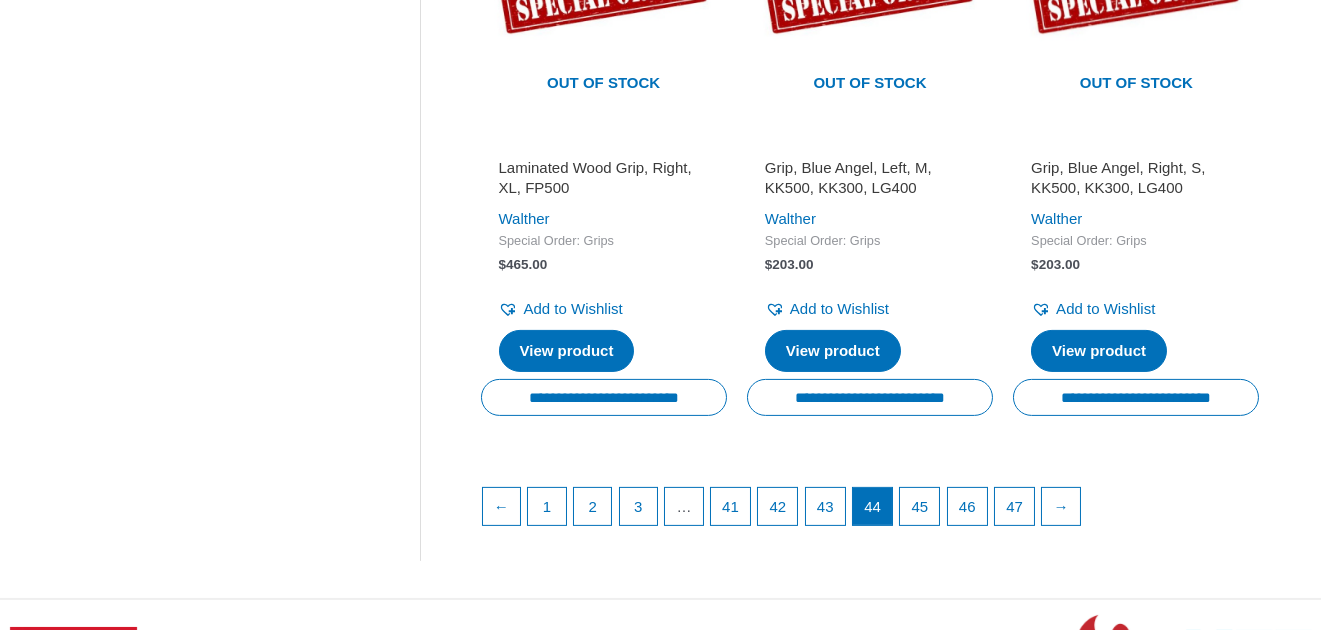 scroll, scrollTop: 3000, scrollLeft: 0, axis: vertical 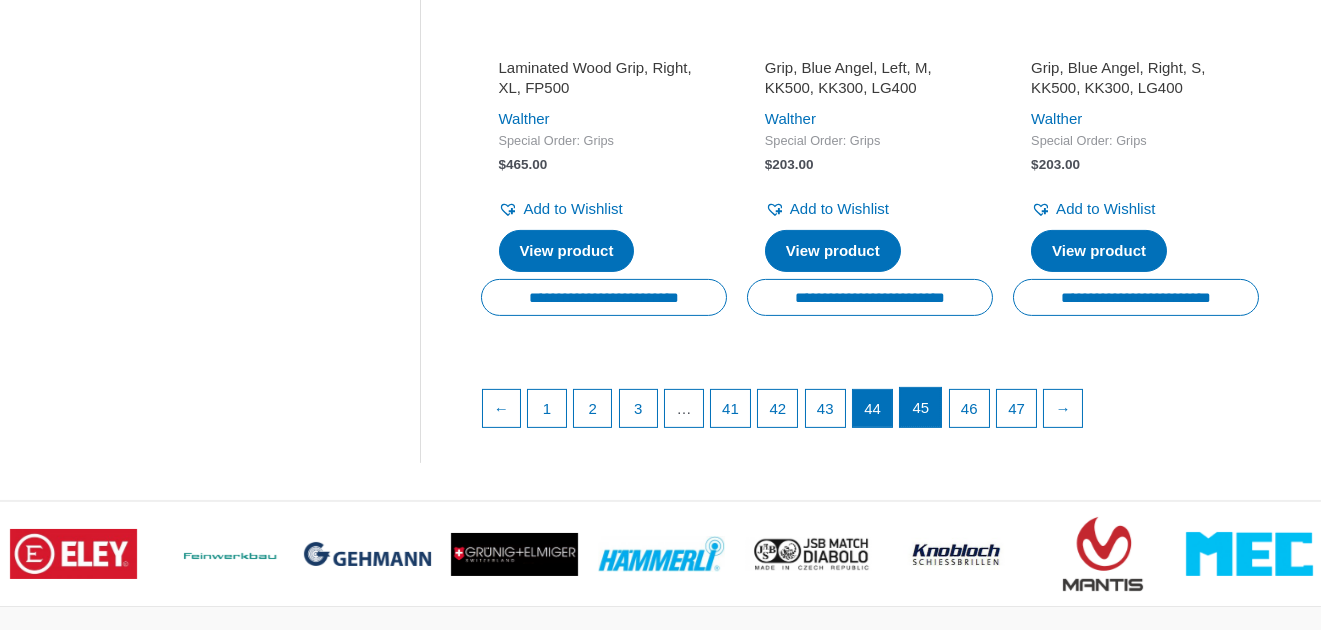 click on "45" at bounding box center [920, 408] 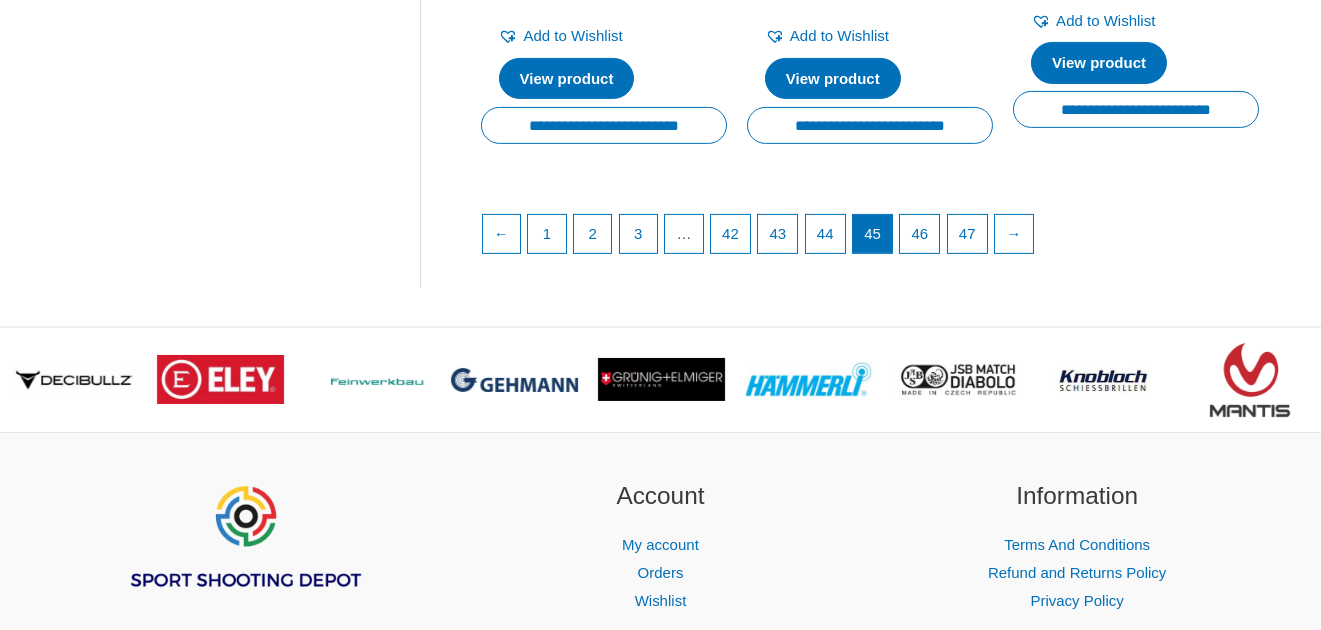 scroll, scrollTop: 3200, scrollLeft: 0, axis: vertical 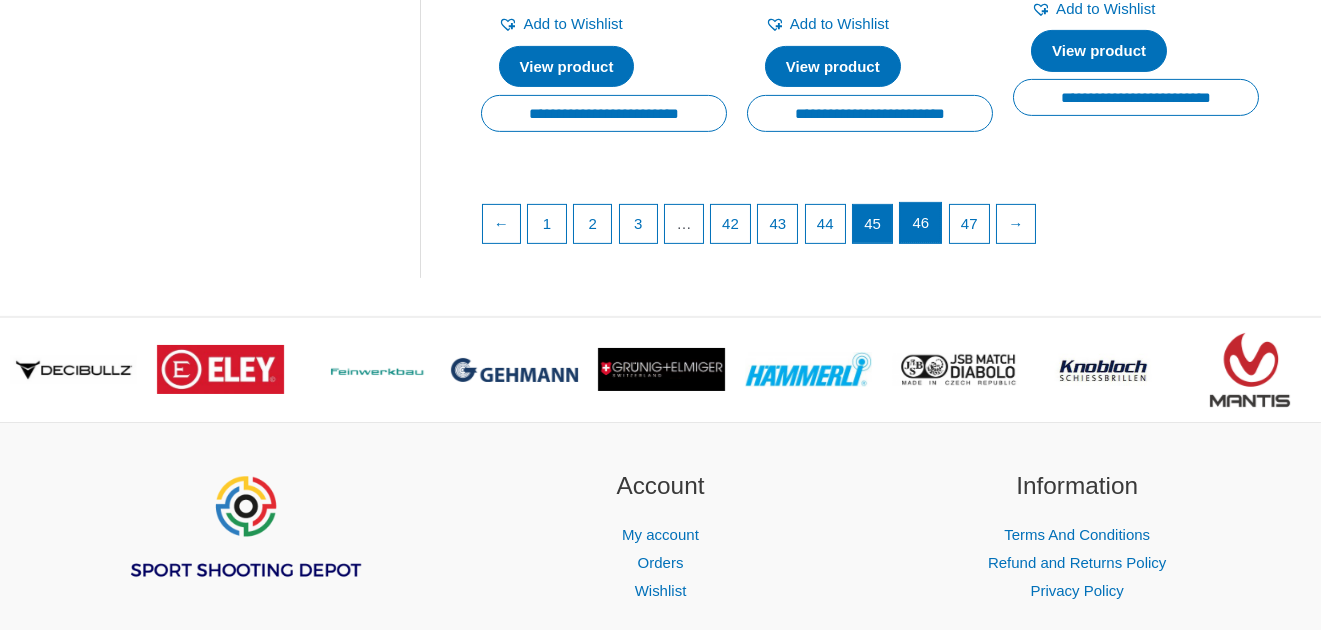 click on "46" at bounding box center [920, 223] 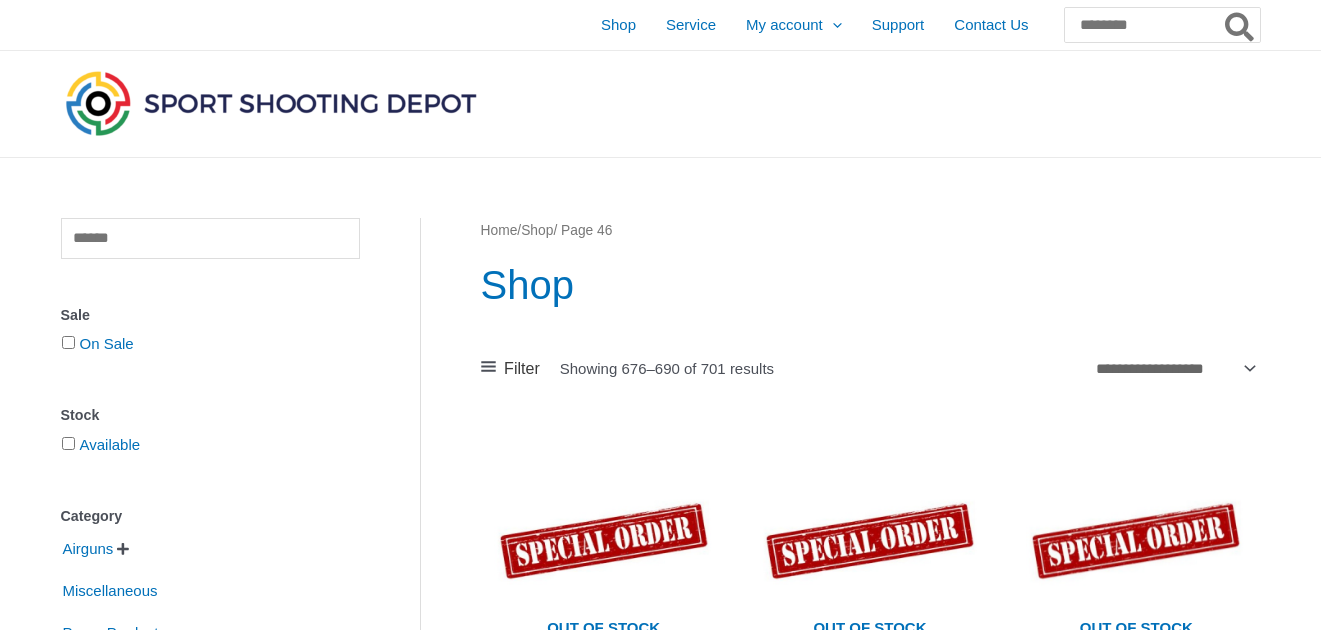 scroll, scrollTop: 0, scrollLeft: 0, axis: both 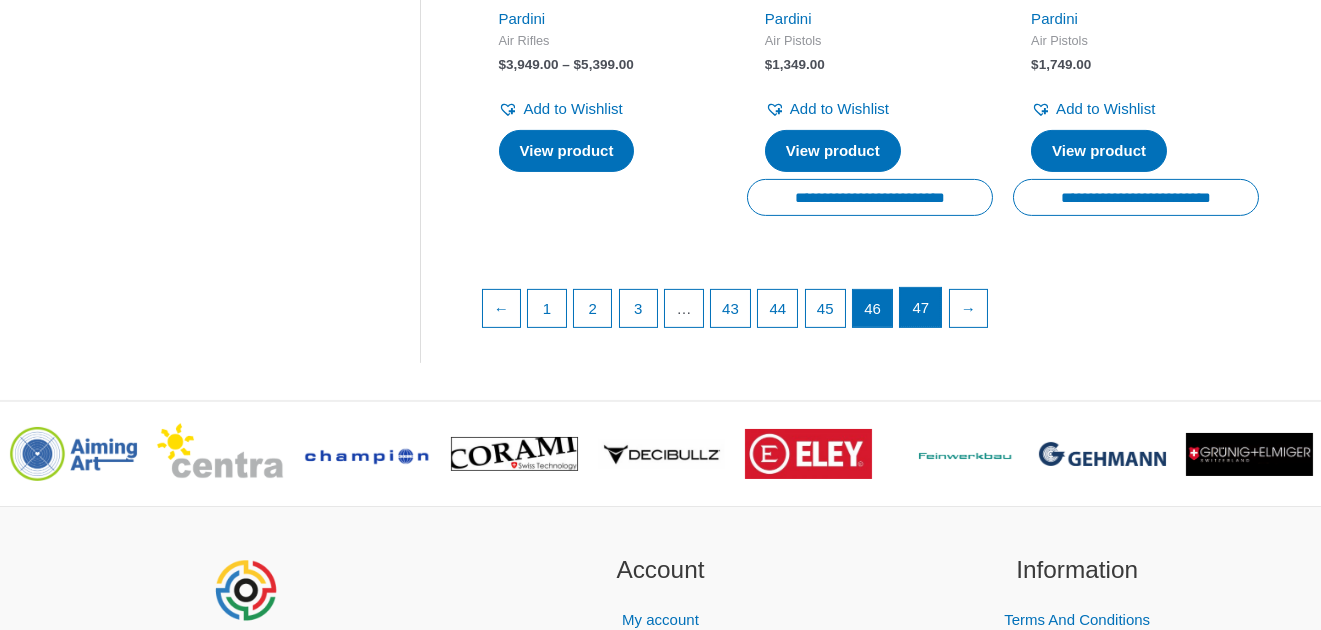 click on "47" at bounding box center (920, 308) 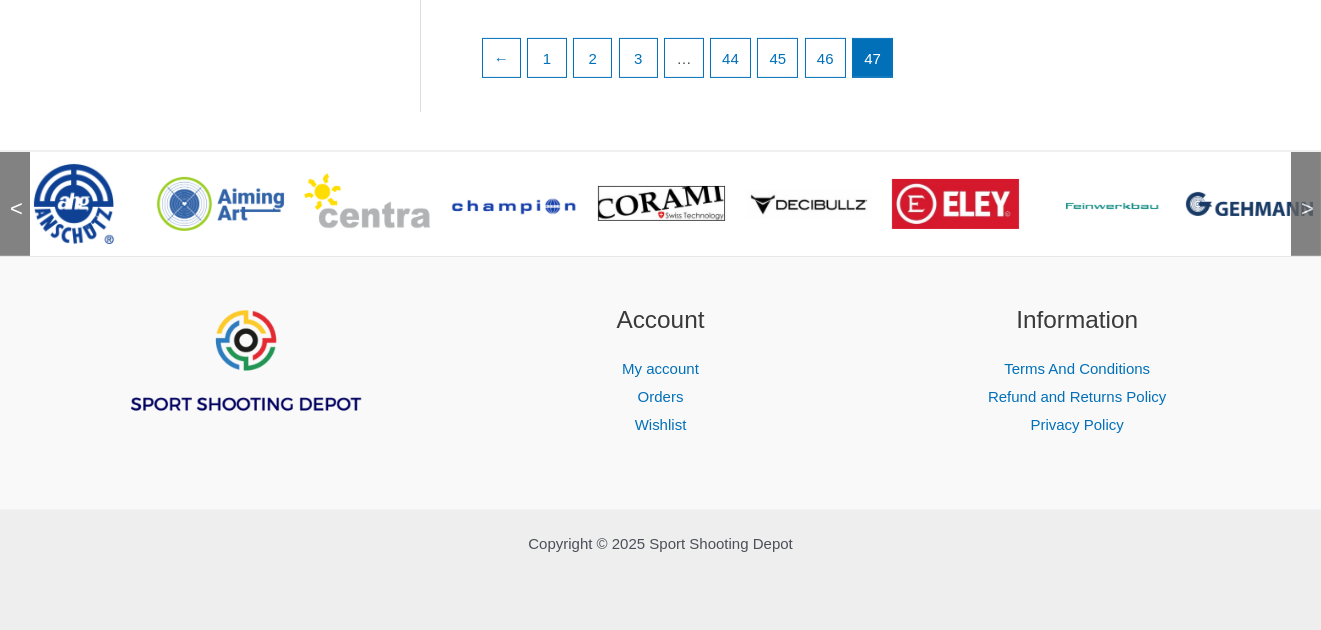 scroll, scrollTop: 2672, scrollLeft: 0, axis: vertical 